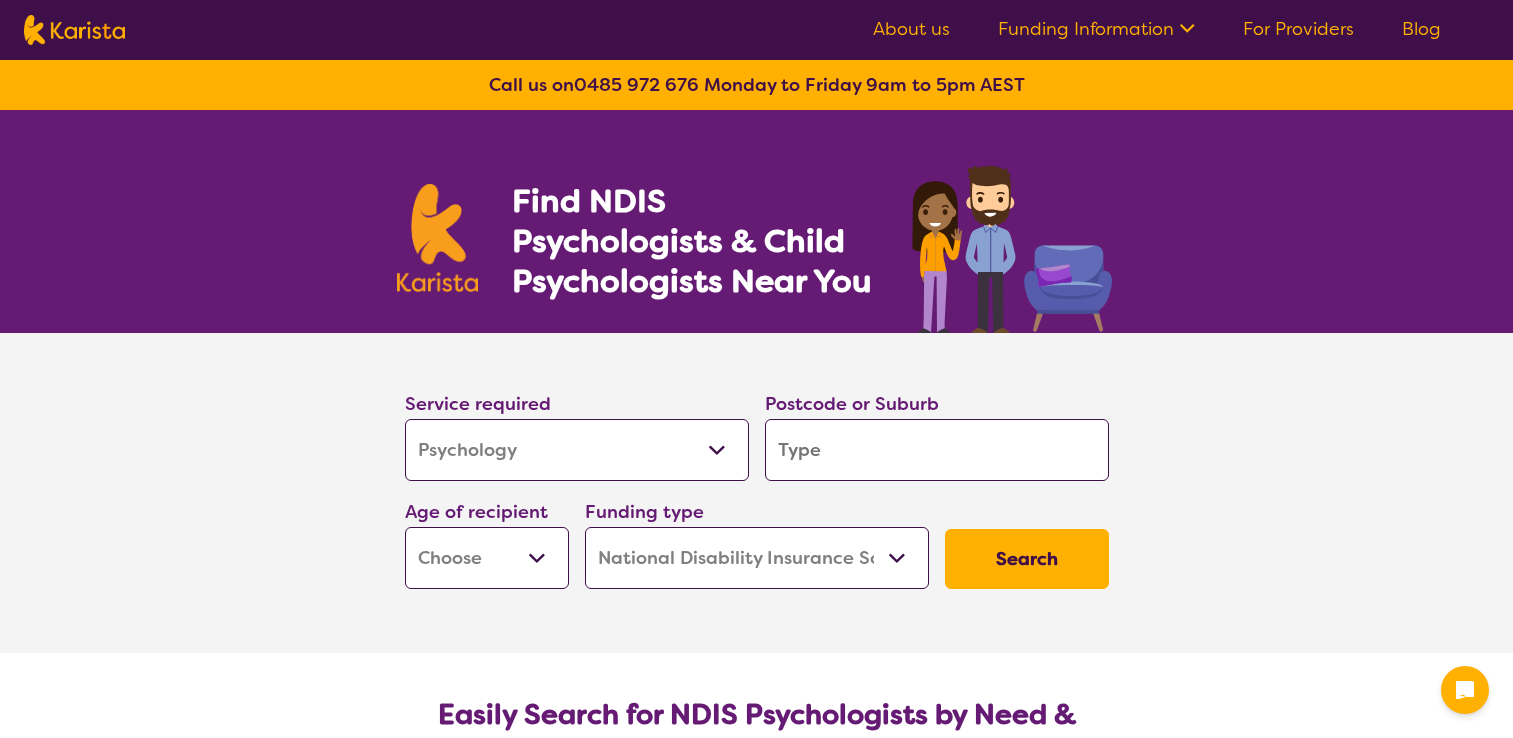 select on "Psychology" 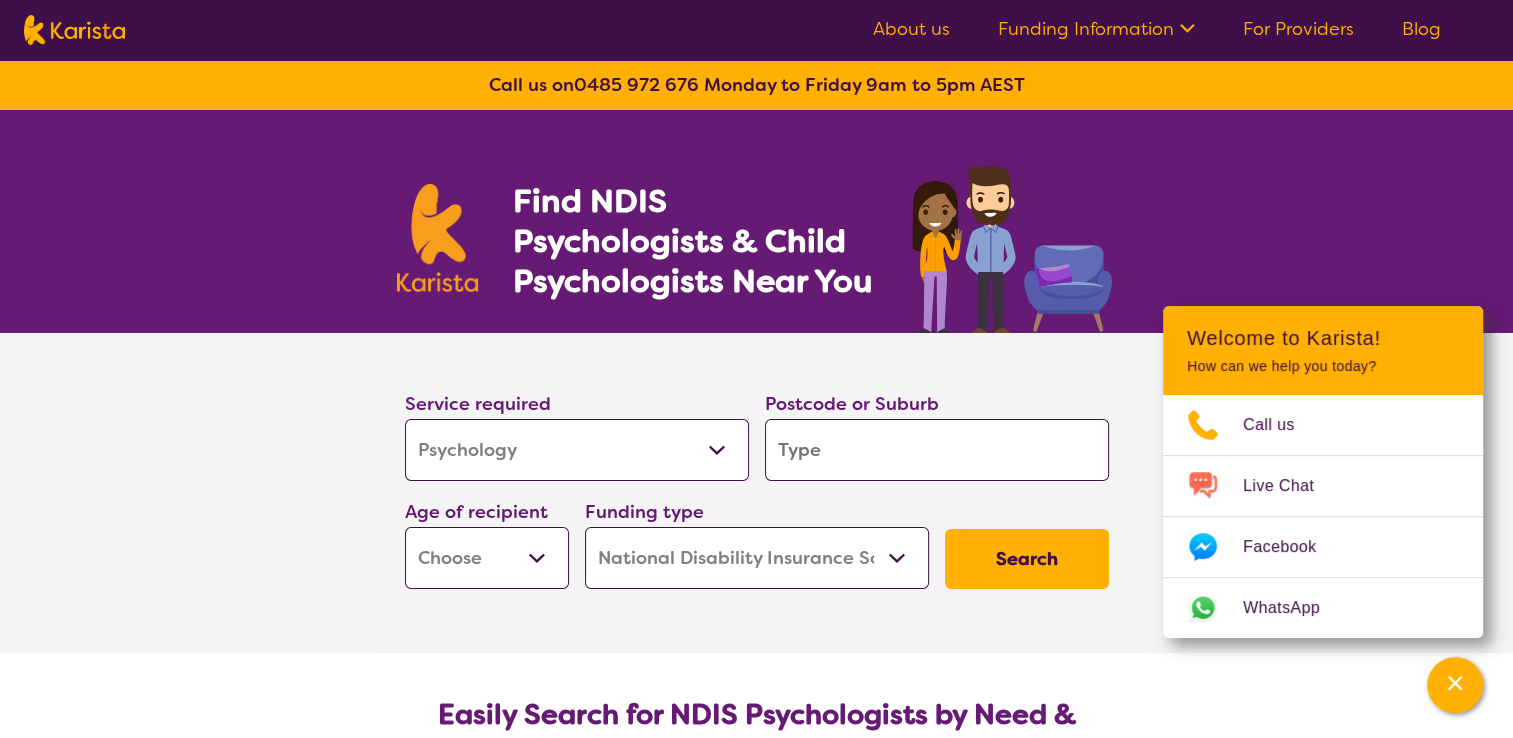 click at bounding box center [937, 450] 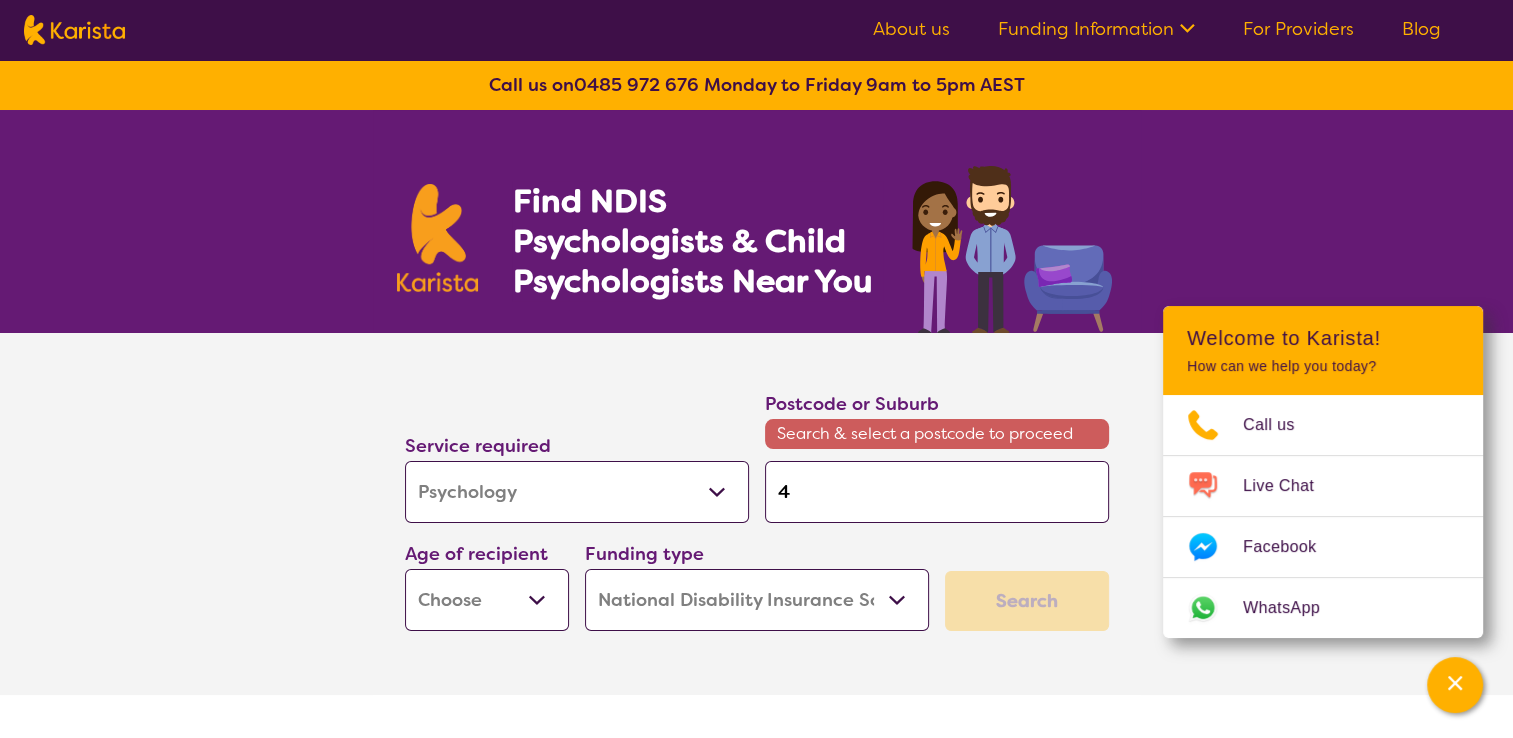 type on "41" 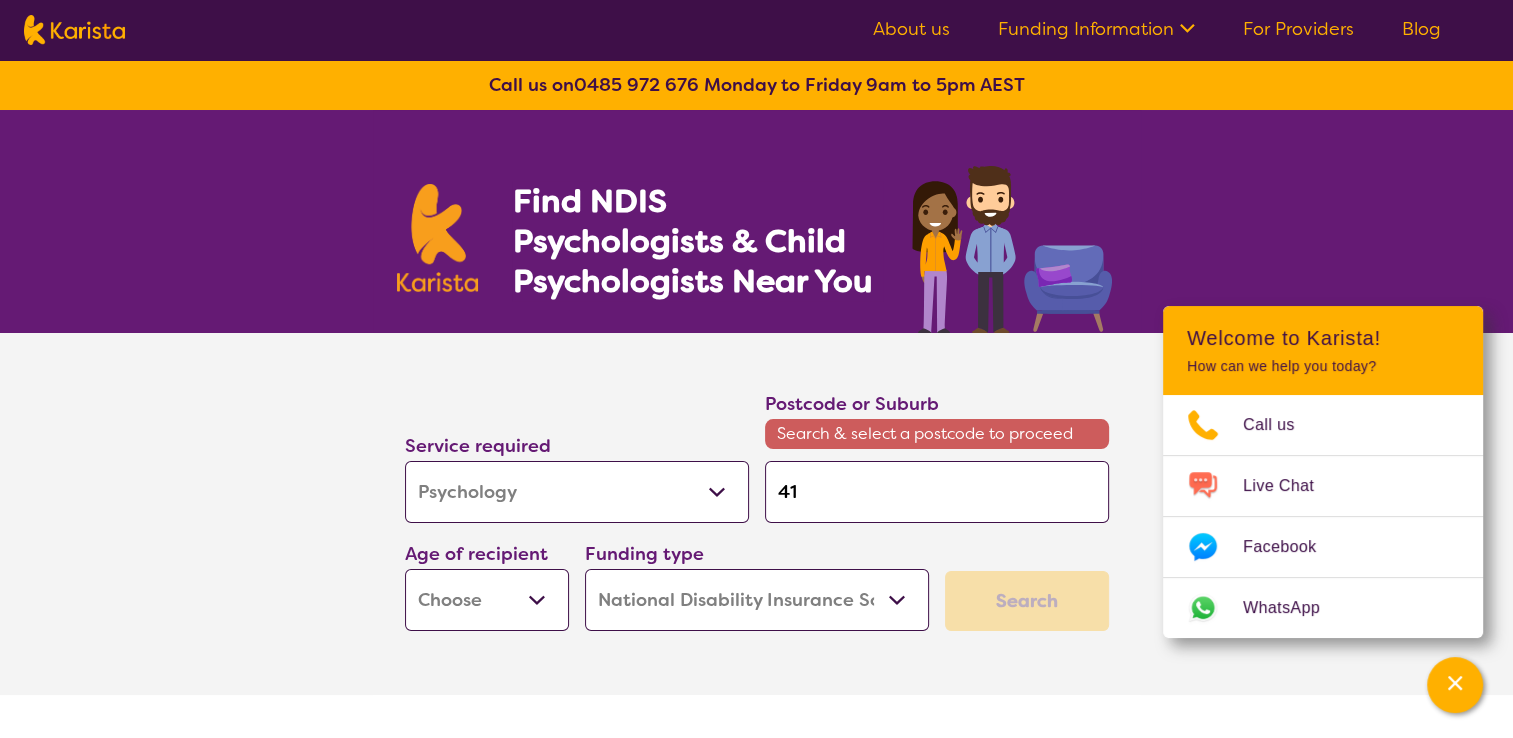 type on "412" 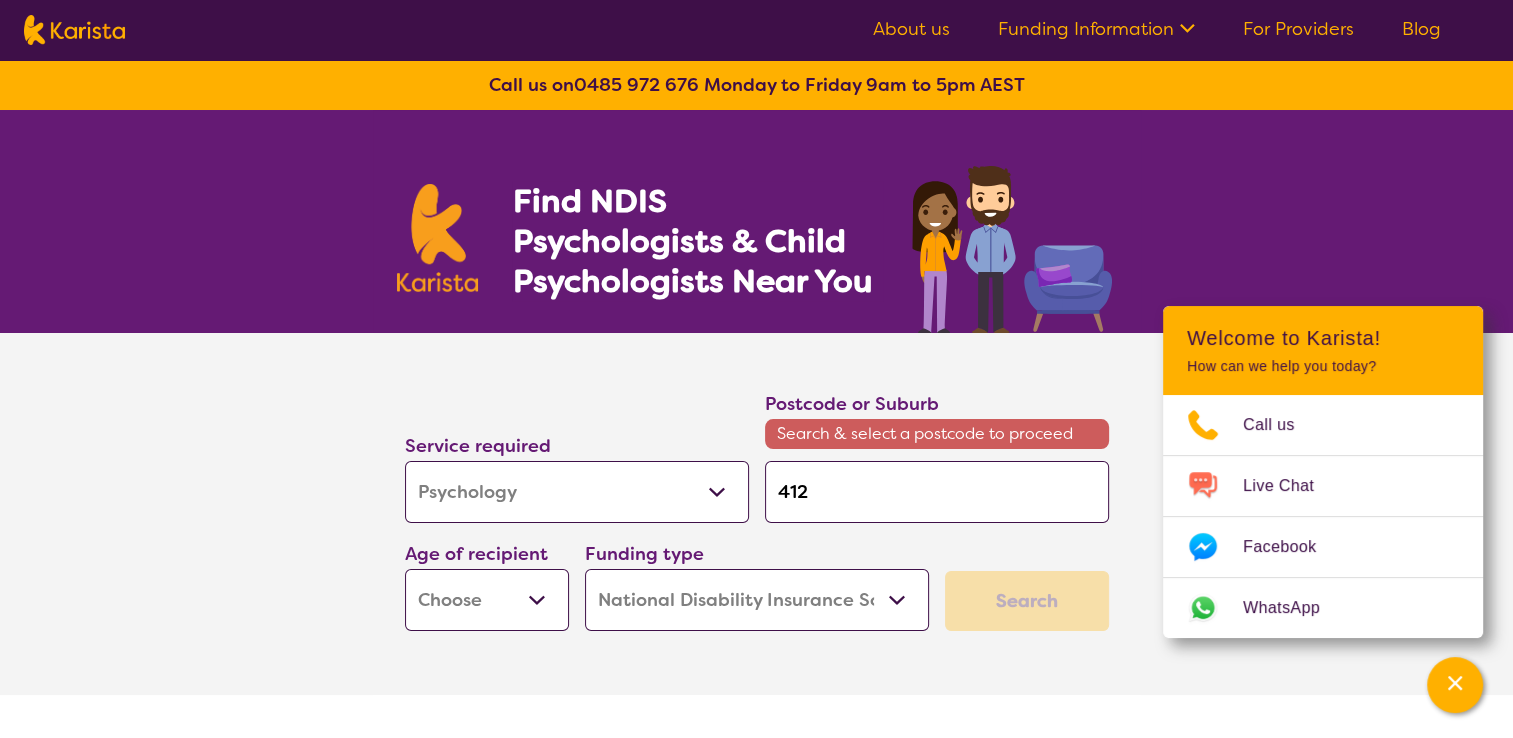 type on "4125" 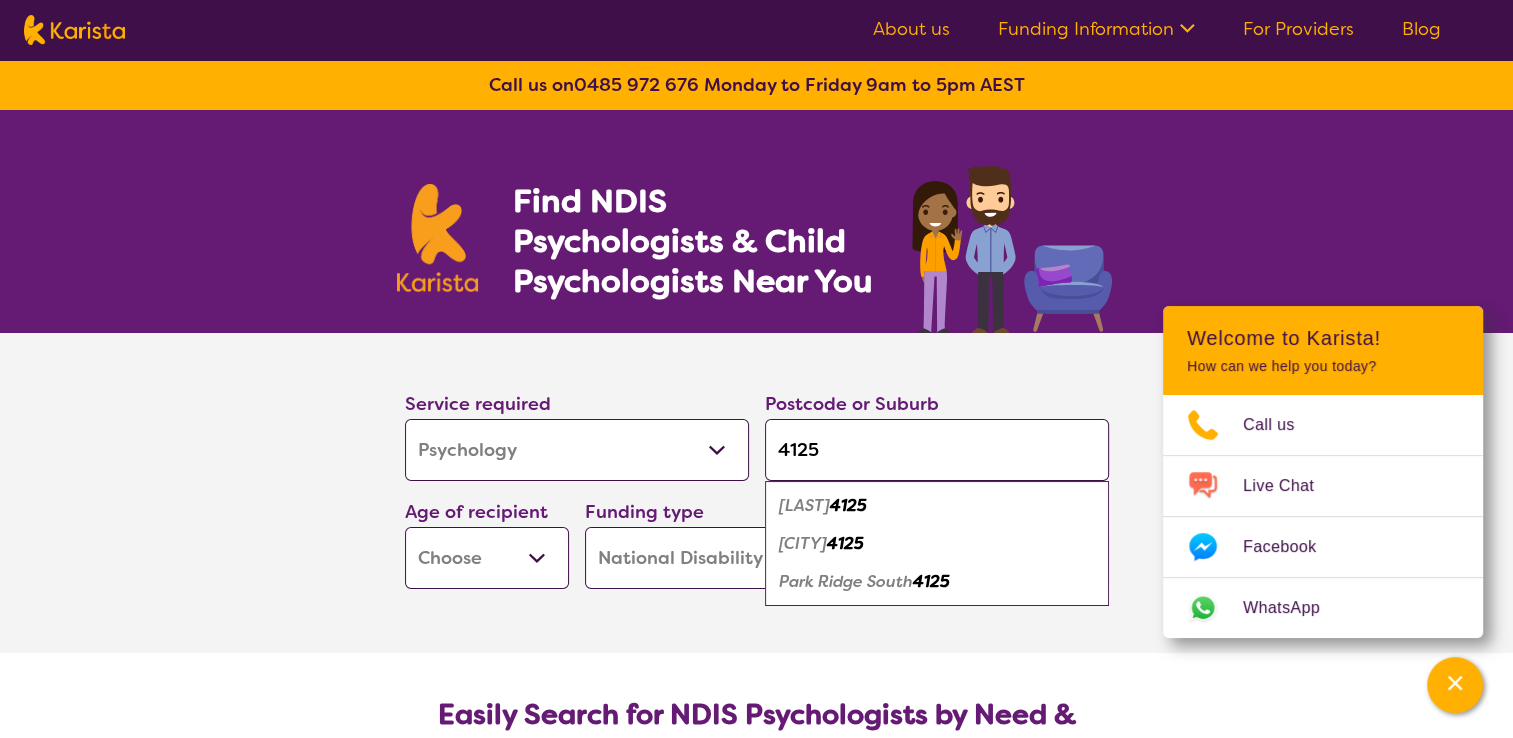 type on "4125" 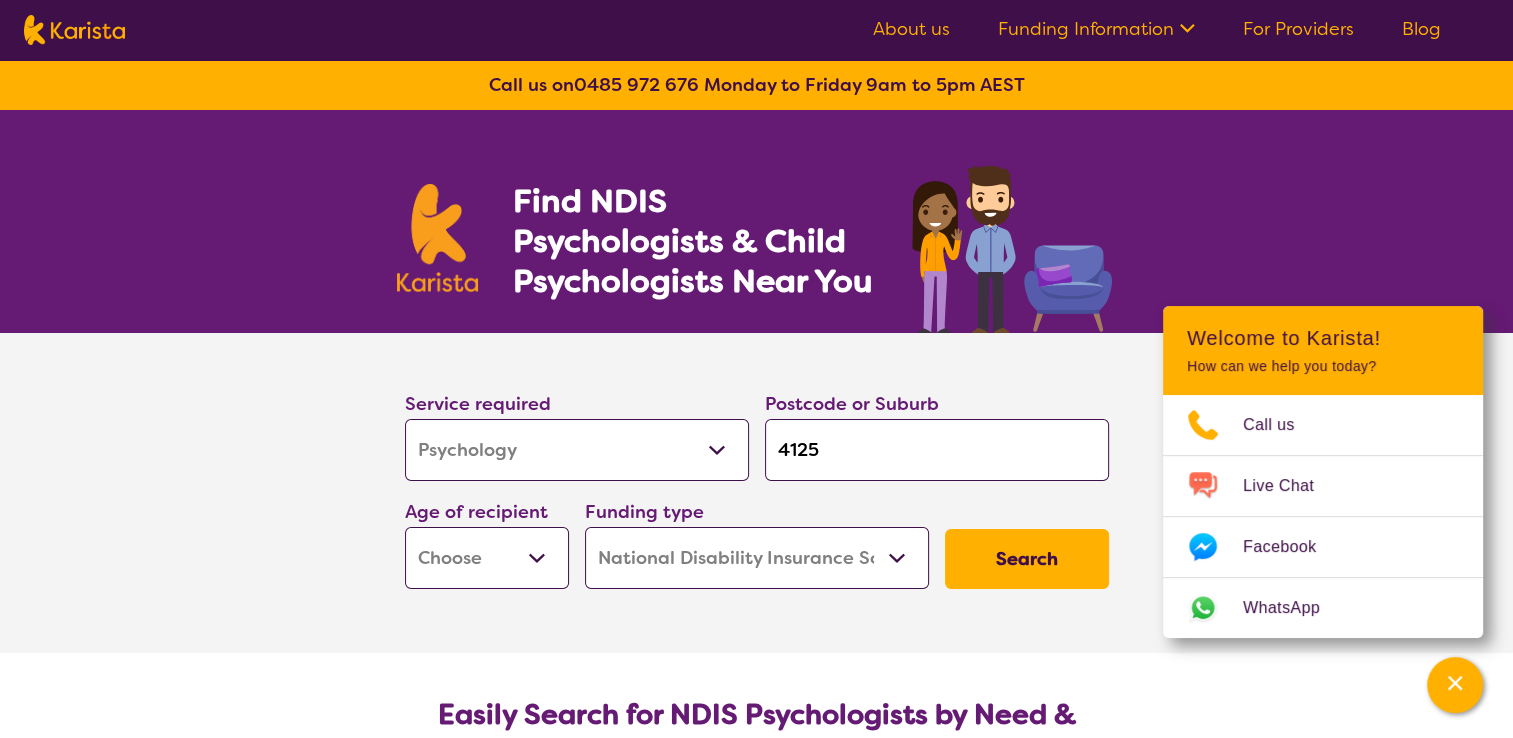 click on "Early Childhood - 0 to 9 Child - 10 to 11 Adolescent - 12 to 17 Adult - 18 to 64 Aged - 65+" at bounding box center [487, 558] 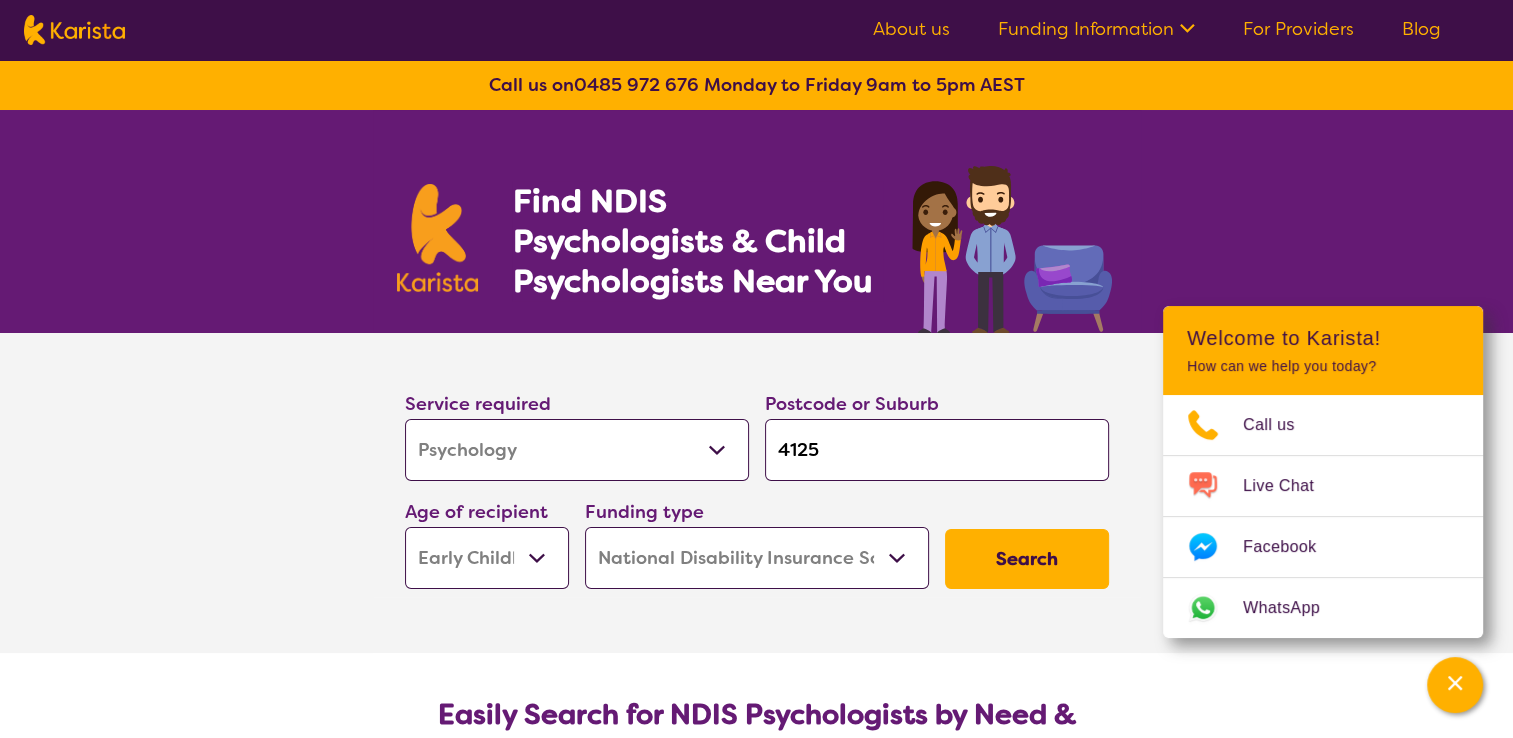 click on "Early Childhood - 0 to 9 Child - 10 to 11 Adolescent - 12 to 17 Adult - 18 to 64 Aged - 65+" at bounding box center [487, 558] 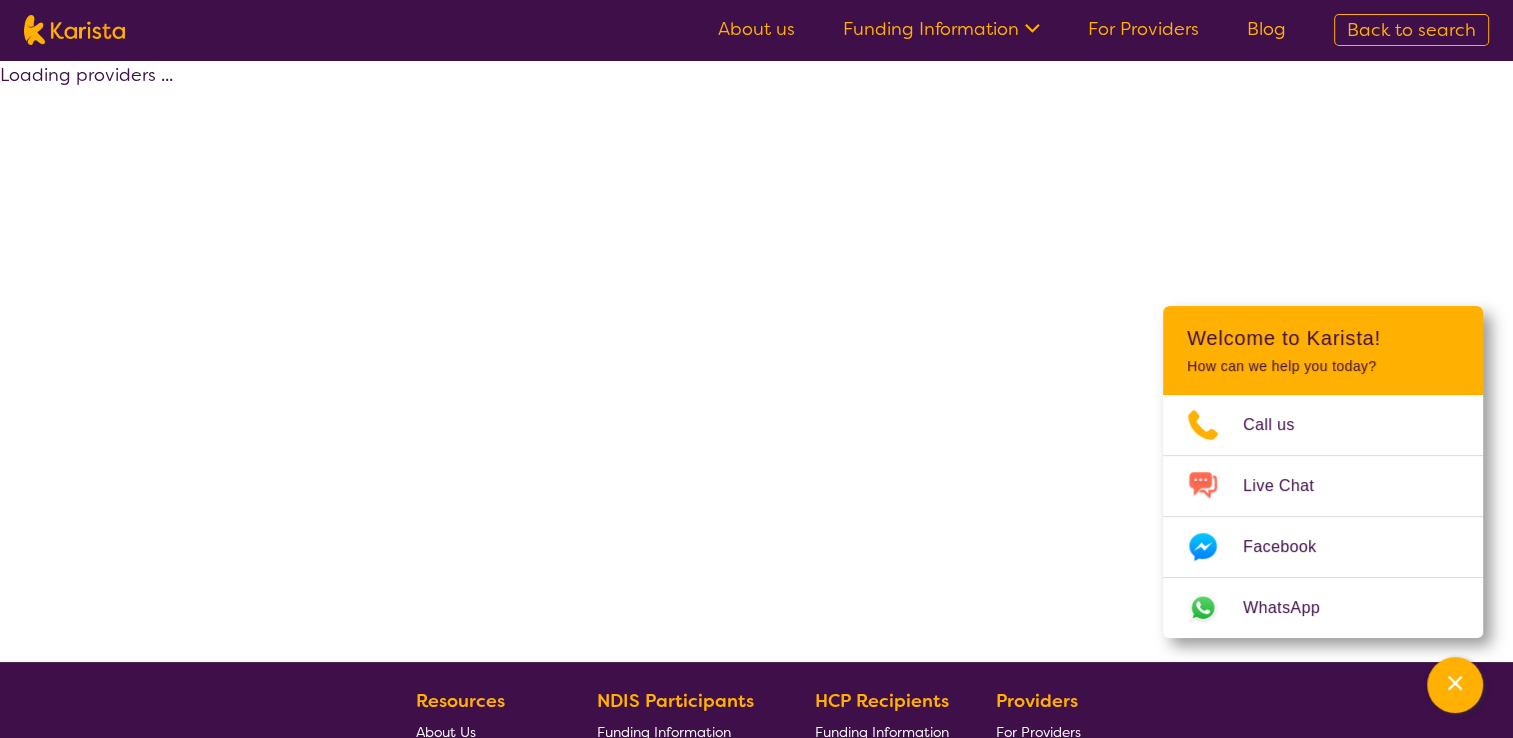 select on "by_score" 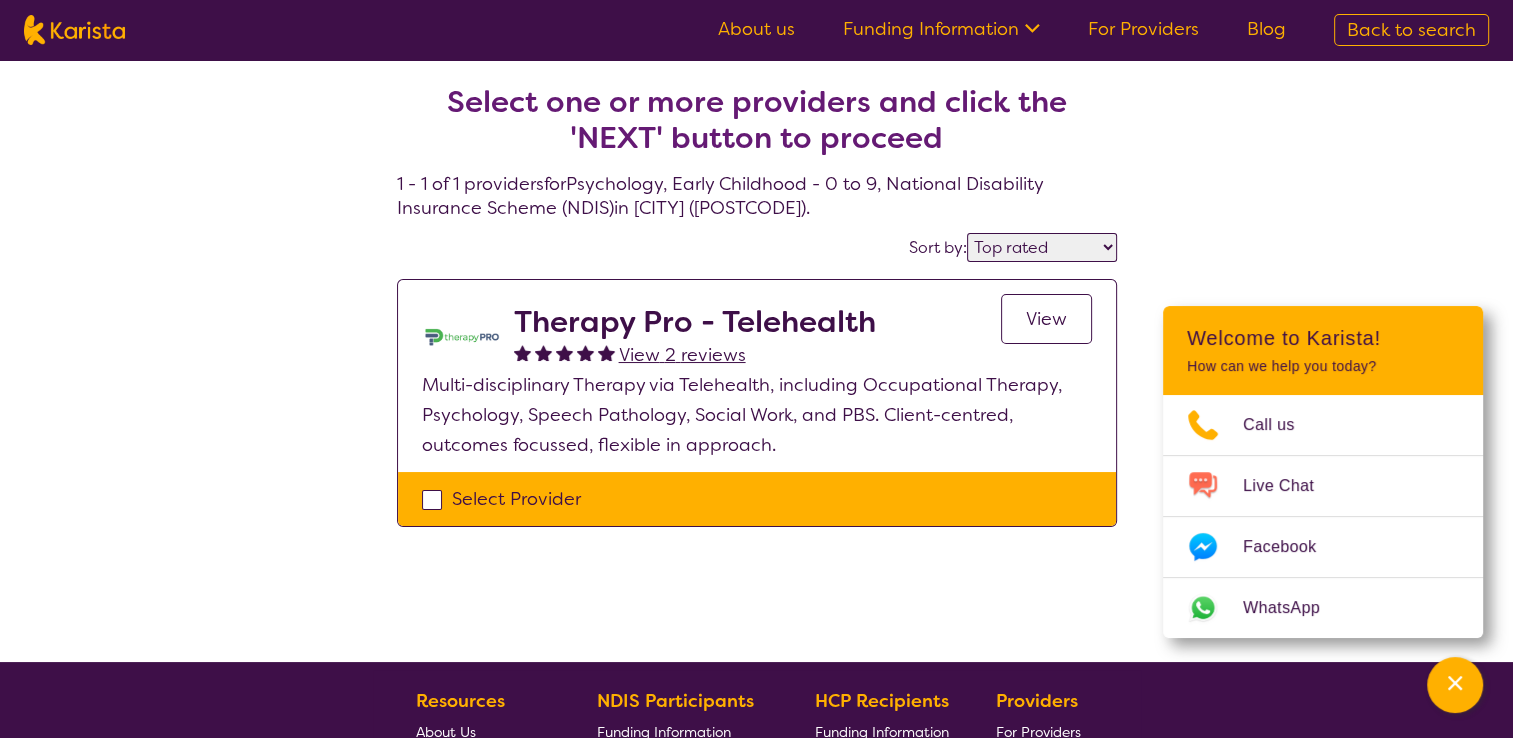 select on "Psychology" 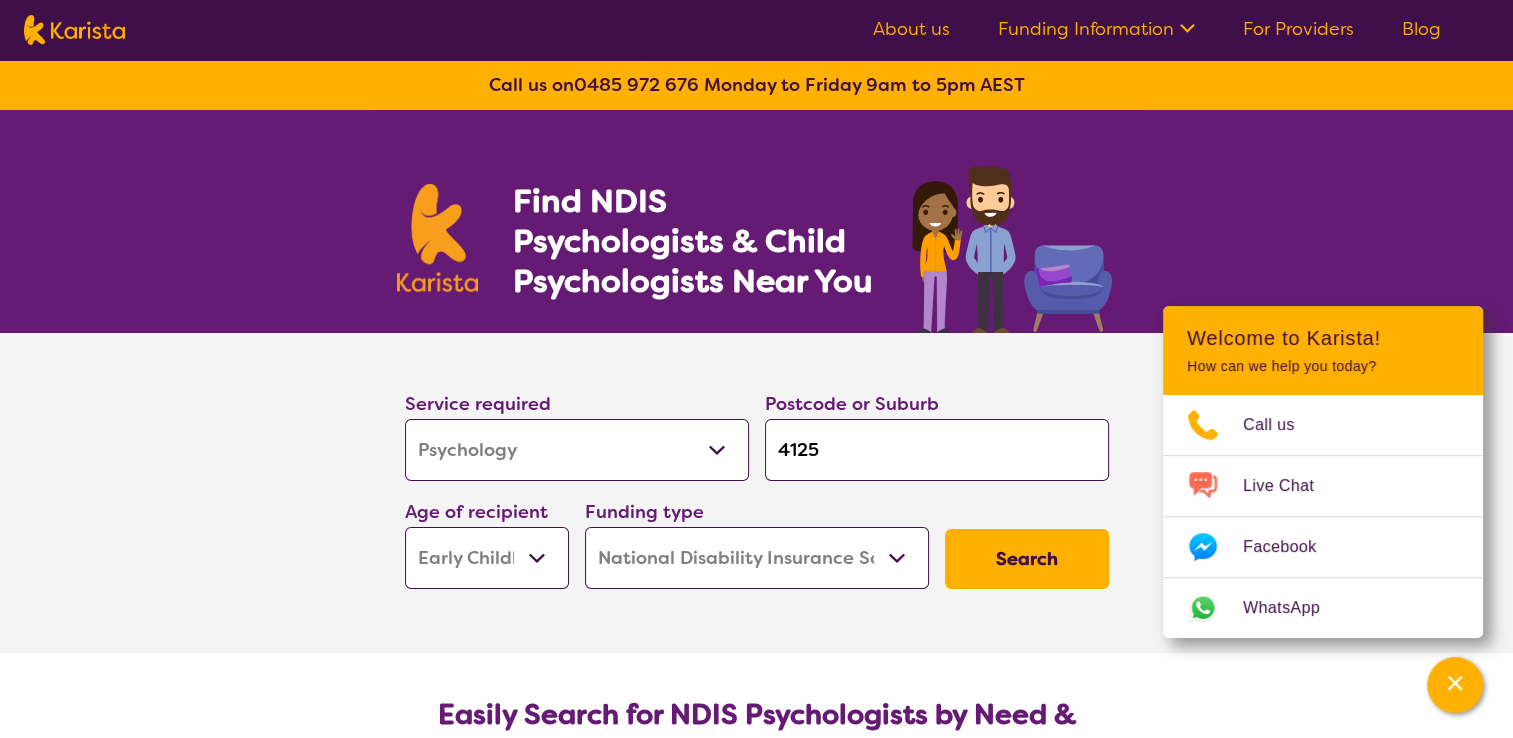 drag, startPoint x: 827, startPoint y: 456, endPoint x: 740, endPoint y: 483, distance: 91.09336 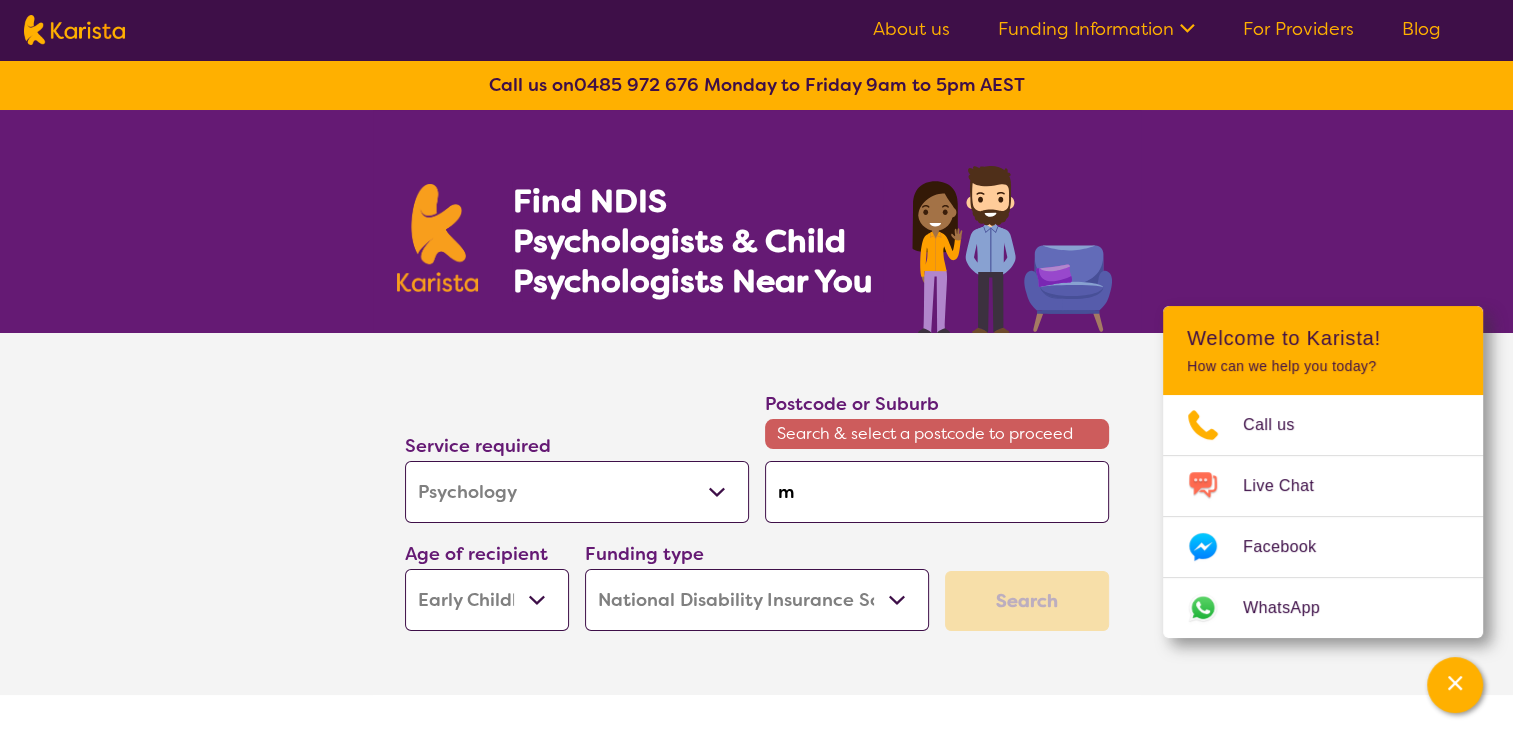 type on "[LAST]" 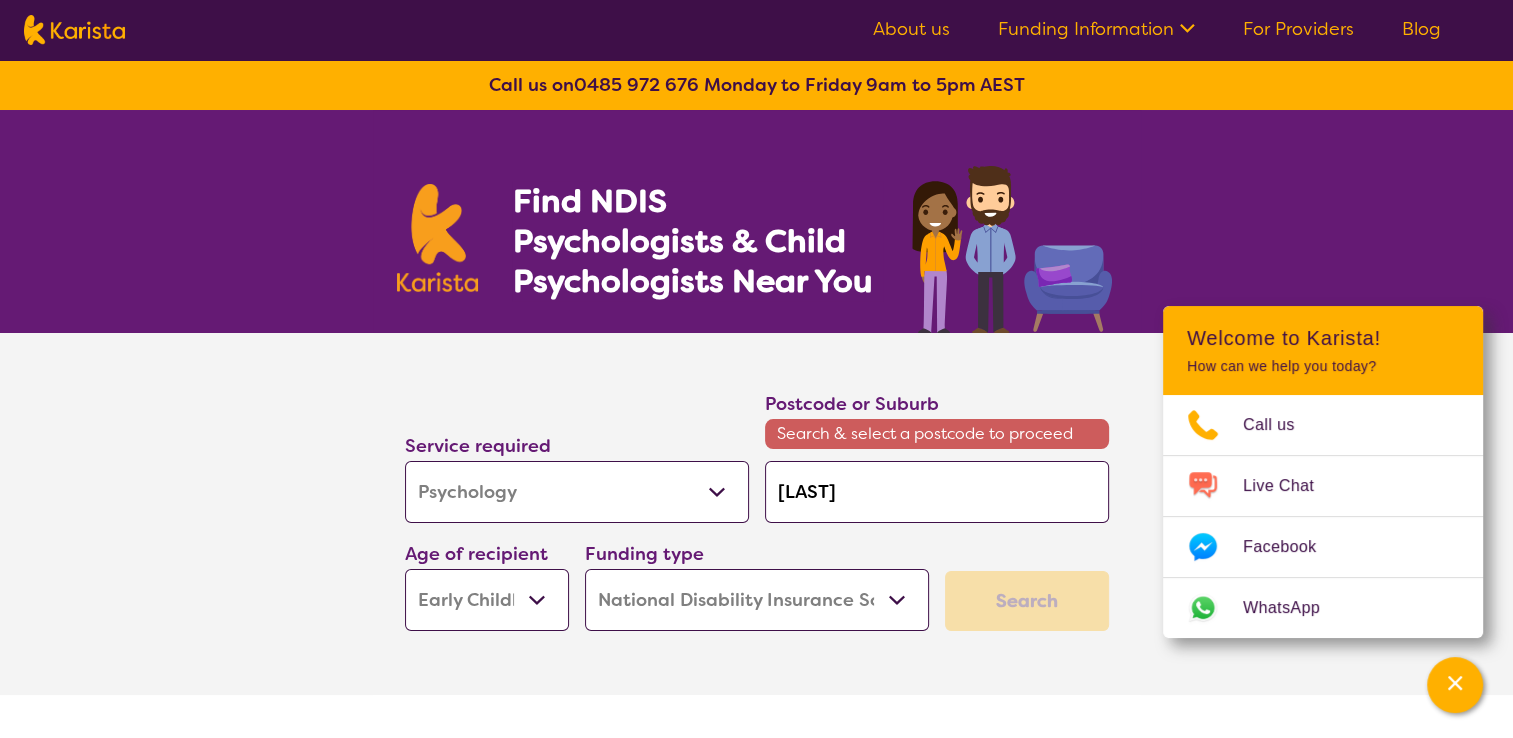 type on "[LAST]" 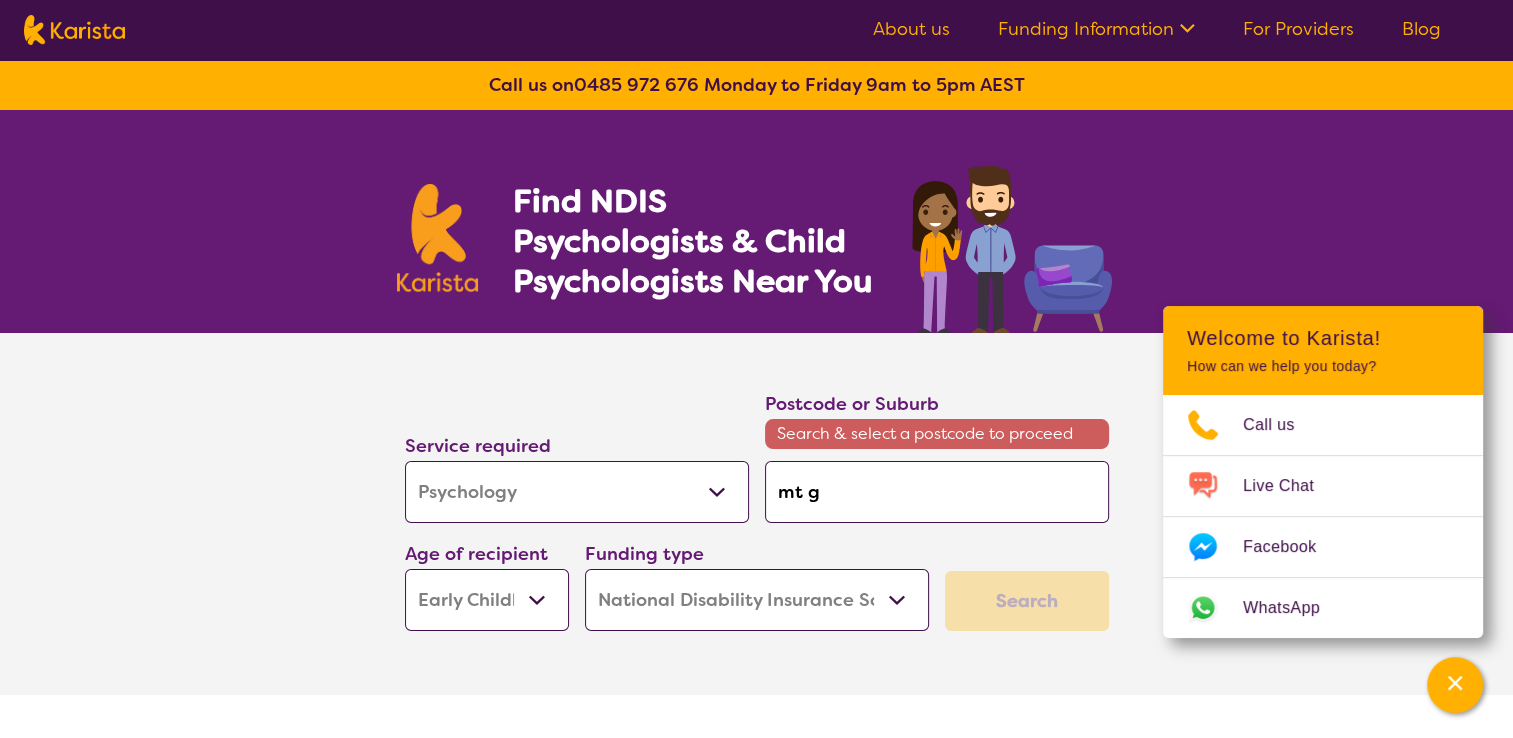 type on "mt gr" 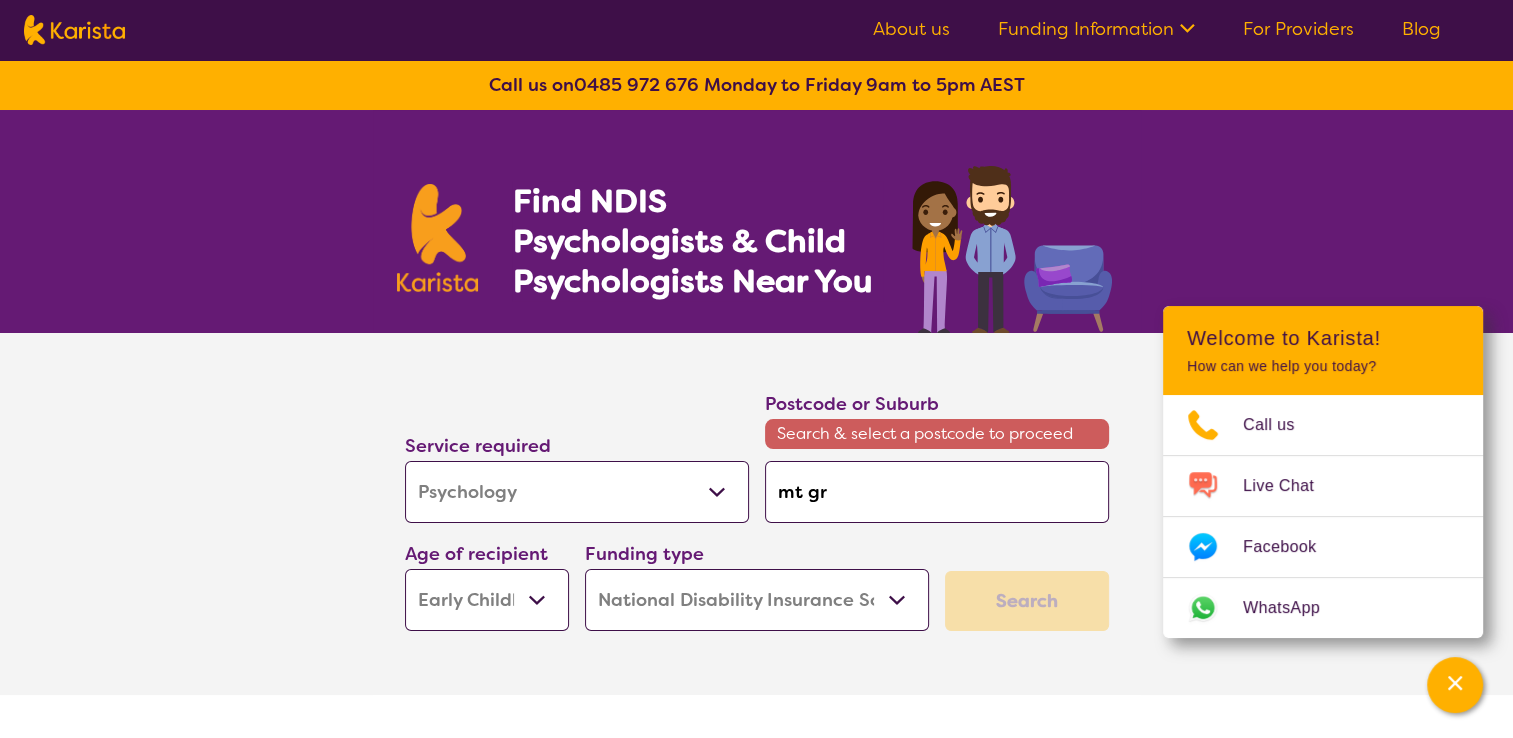 type on "[LAST]" 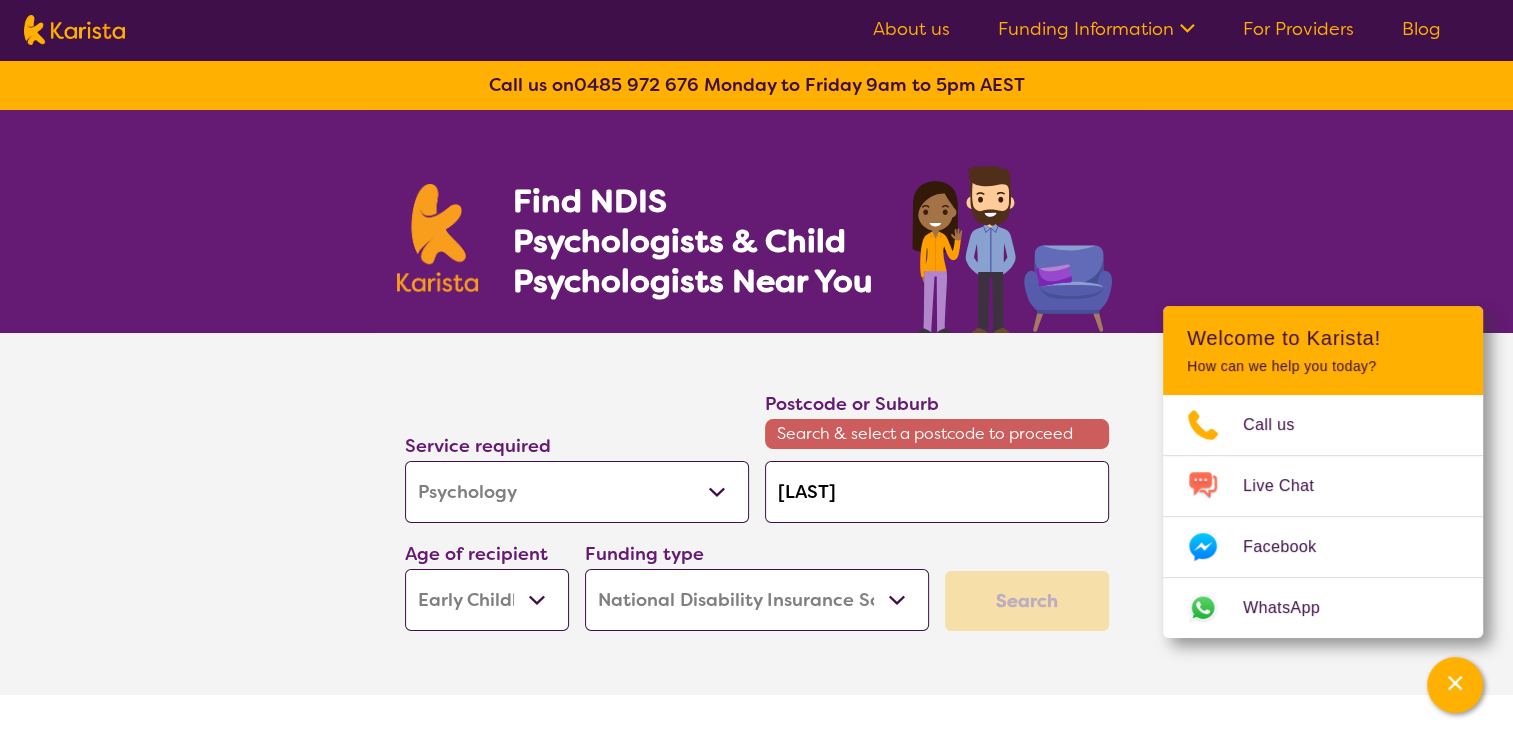 type on "mt grav" 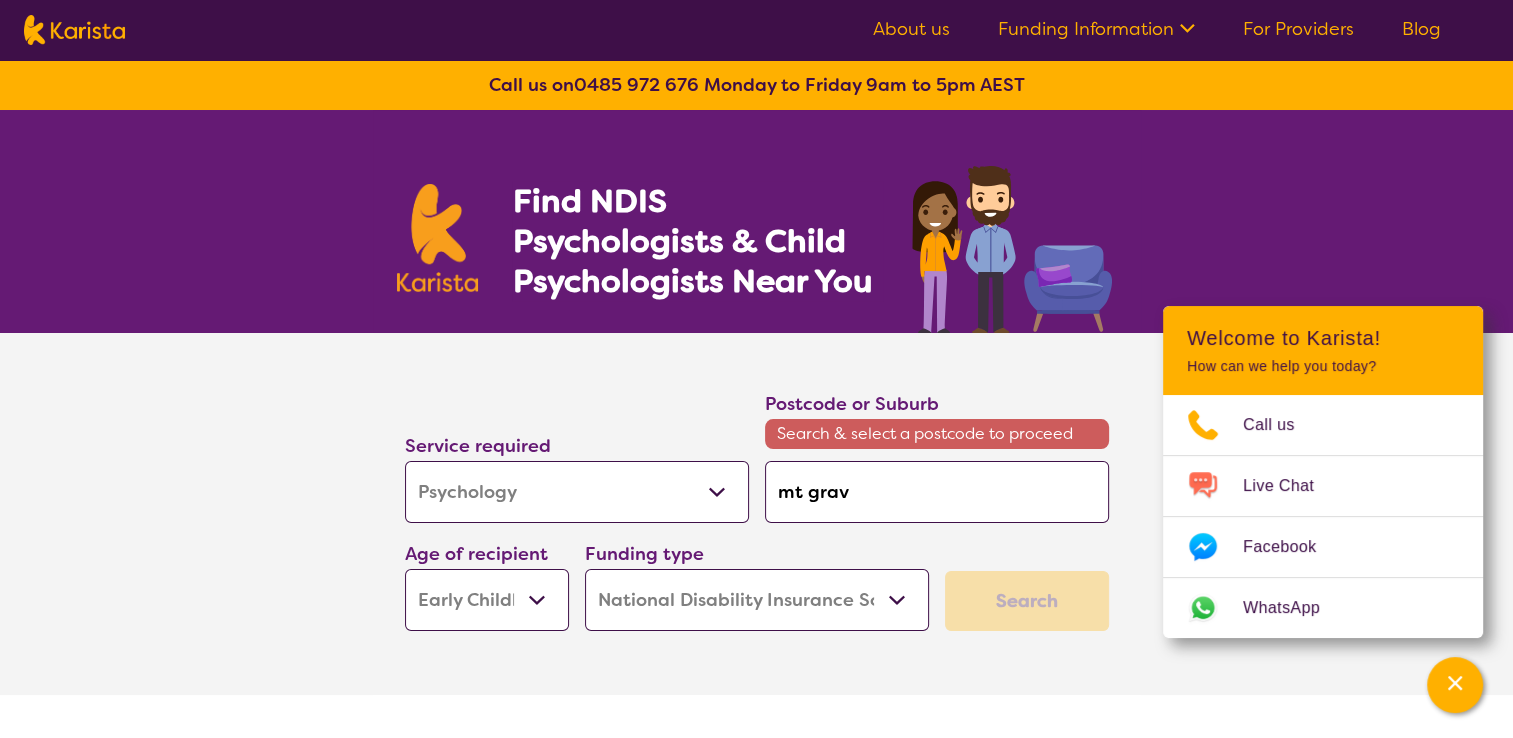 type on "mt grava" 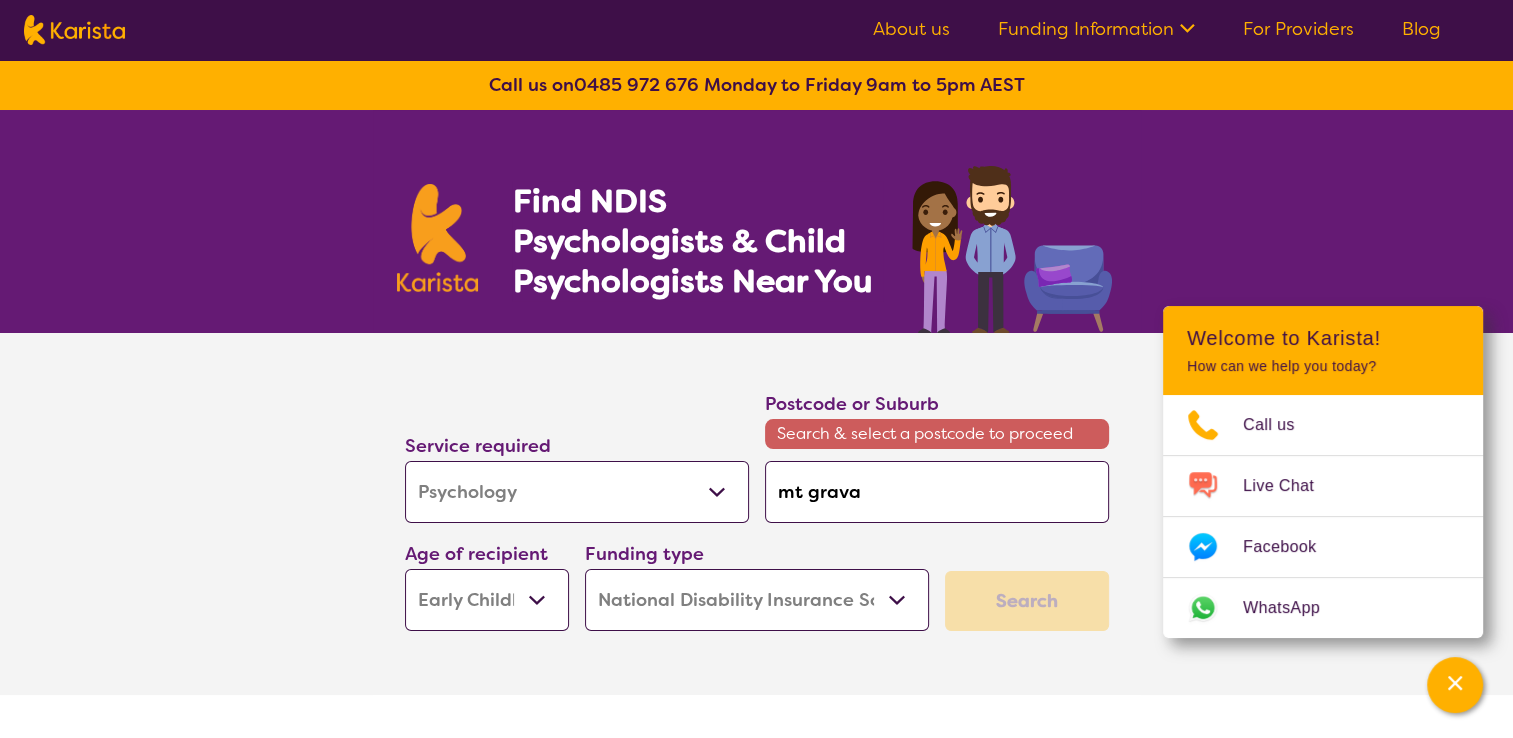 type on "mt gravat" 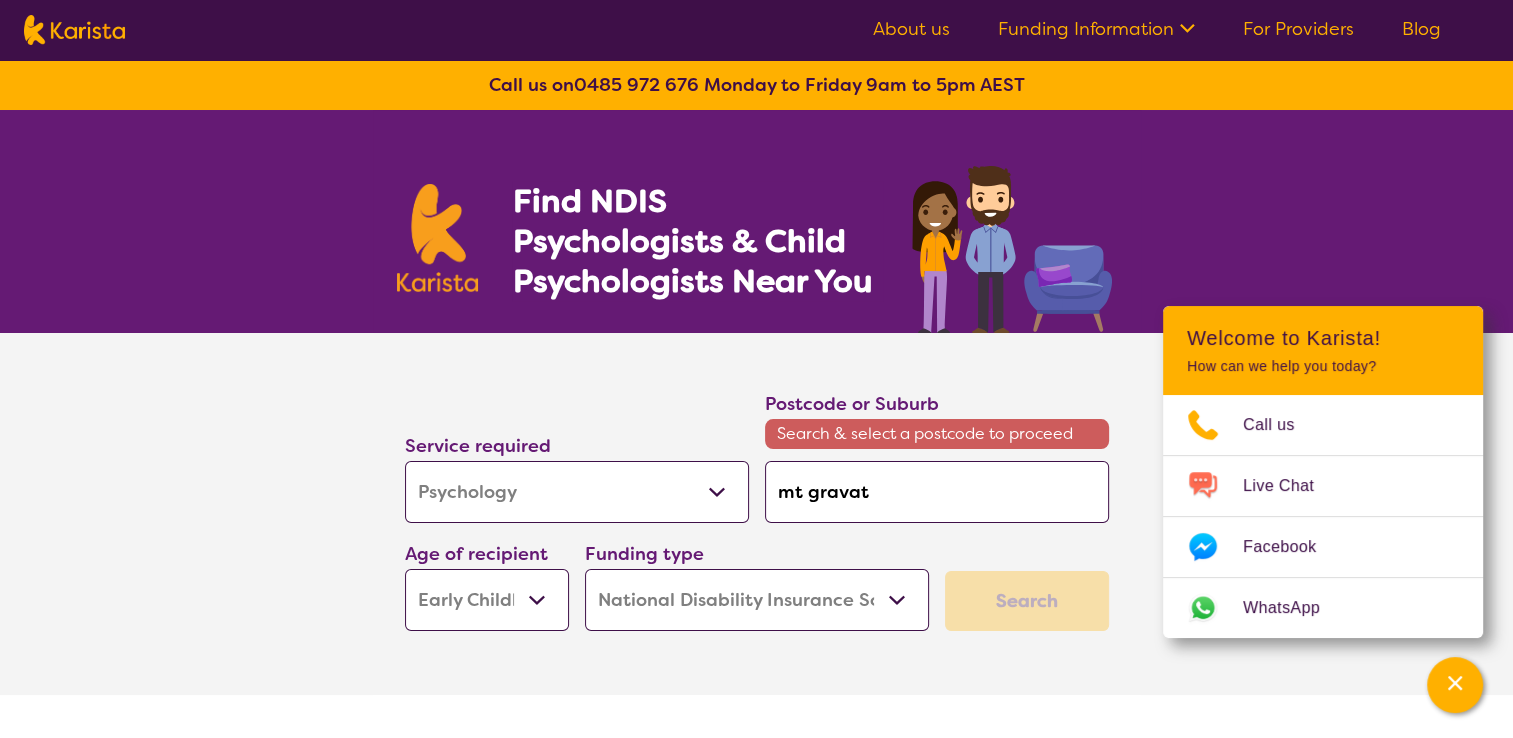 type on "mt gravatt" 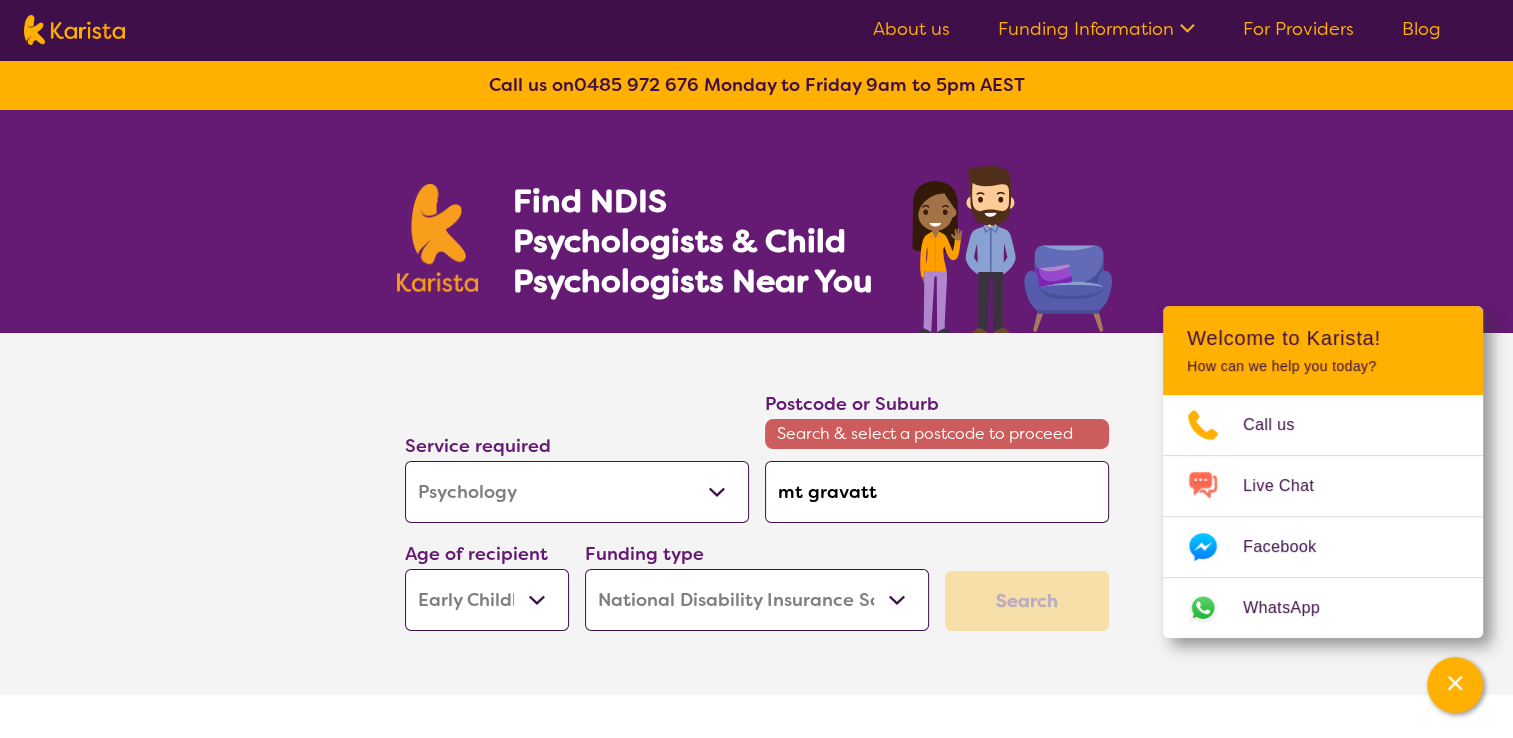 drag, startPoint x: 884, startPoint y: 503, endPoint x: 814, endPoint y: 509, distance: 70.256676 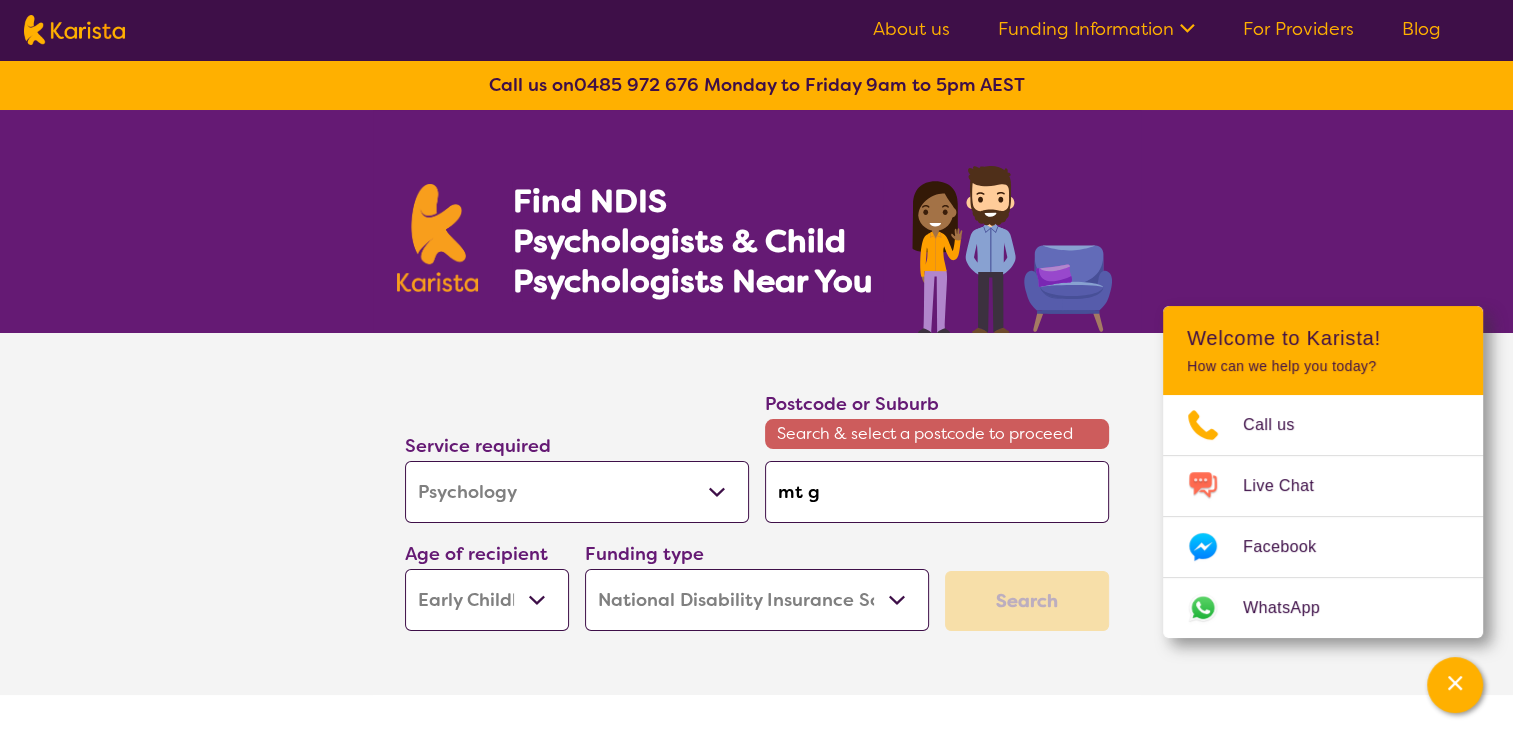 type on "[LAST]" 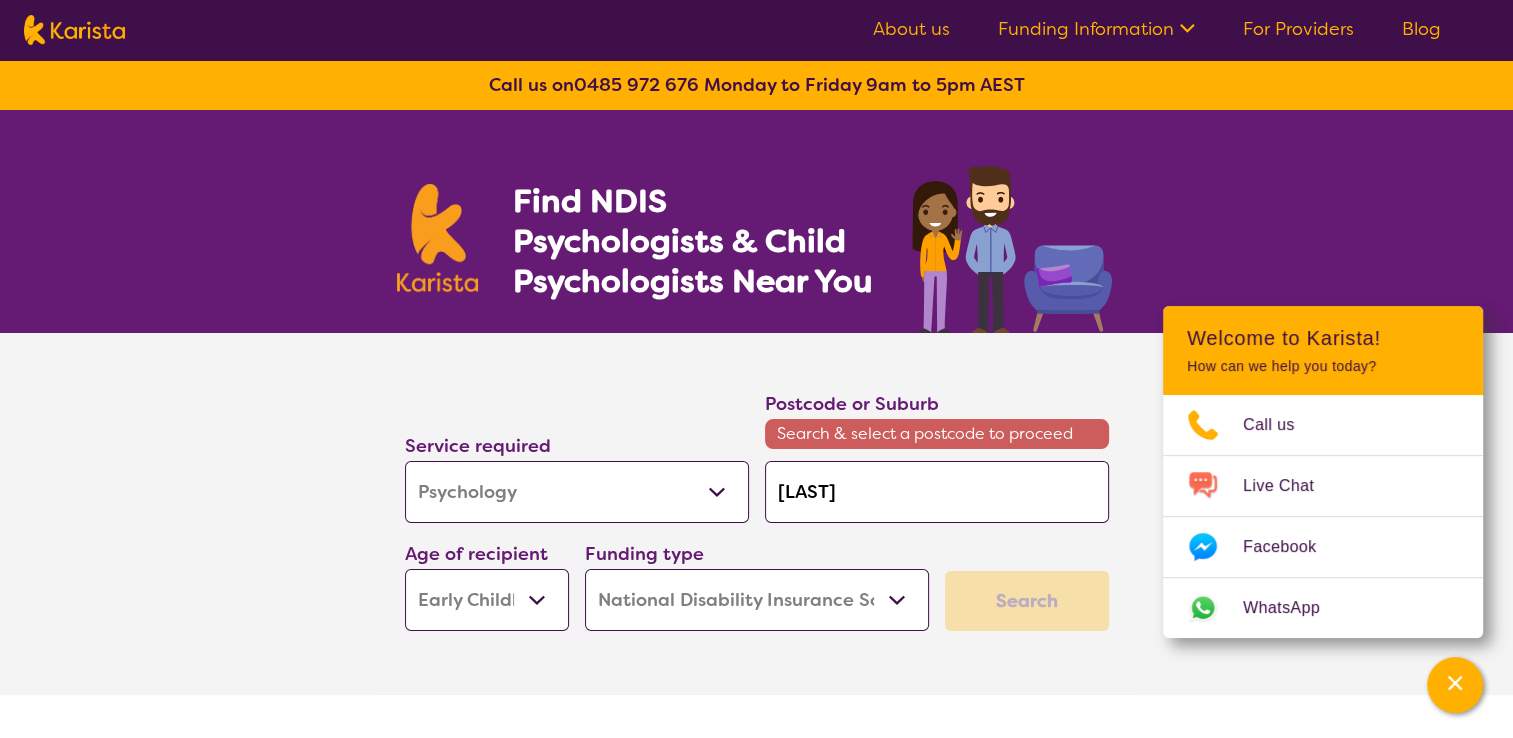 type on "[LAST]" 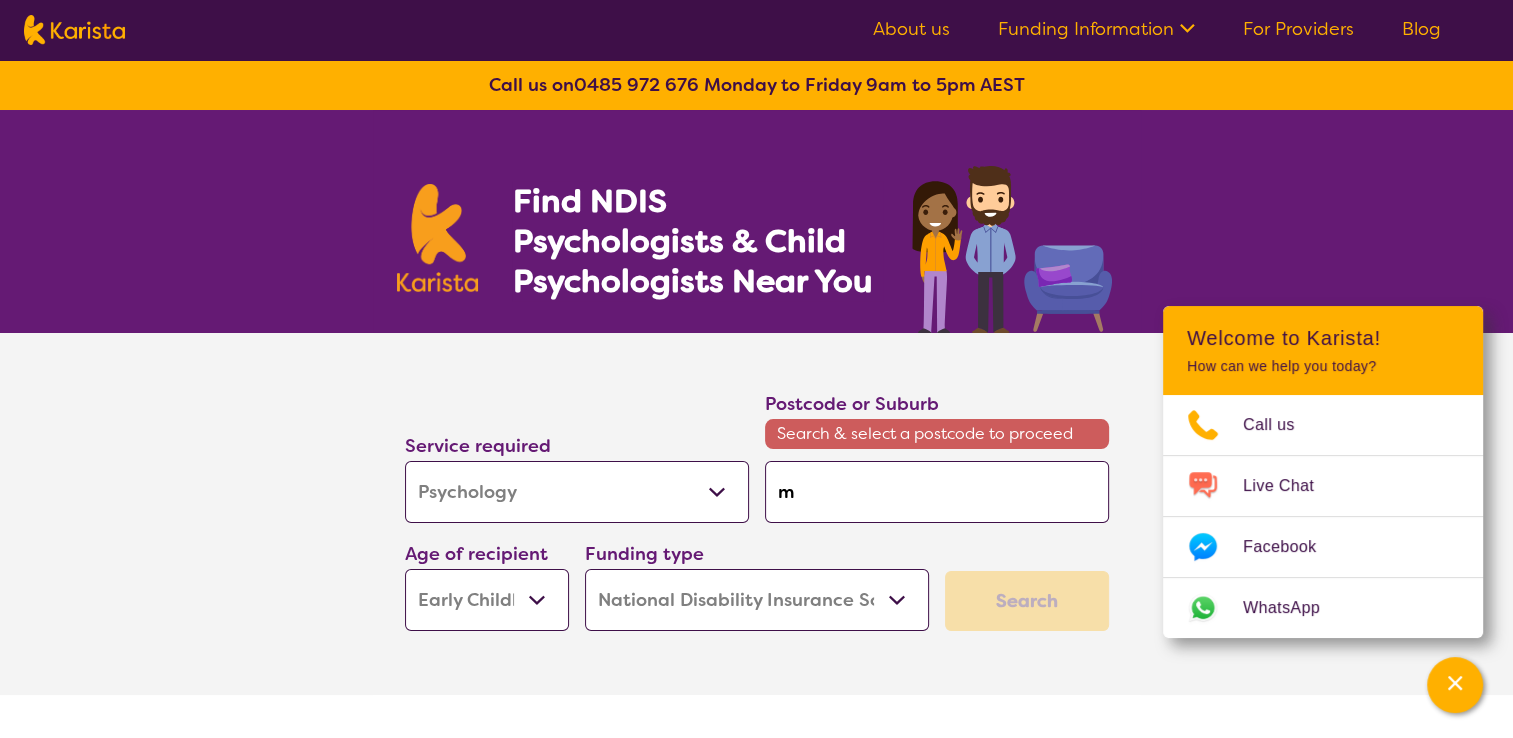 type on "mo" 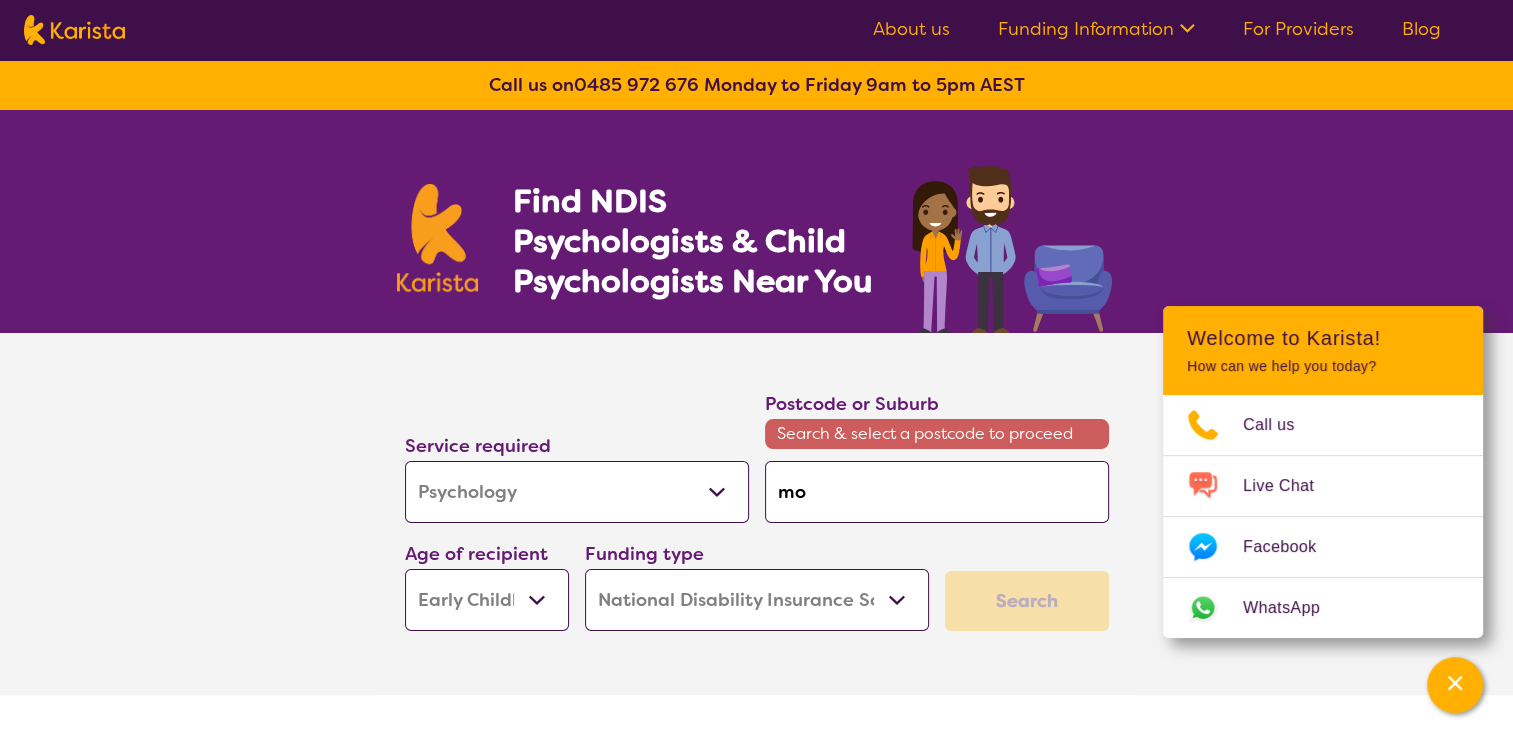 type on "mou" 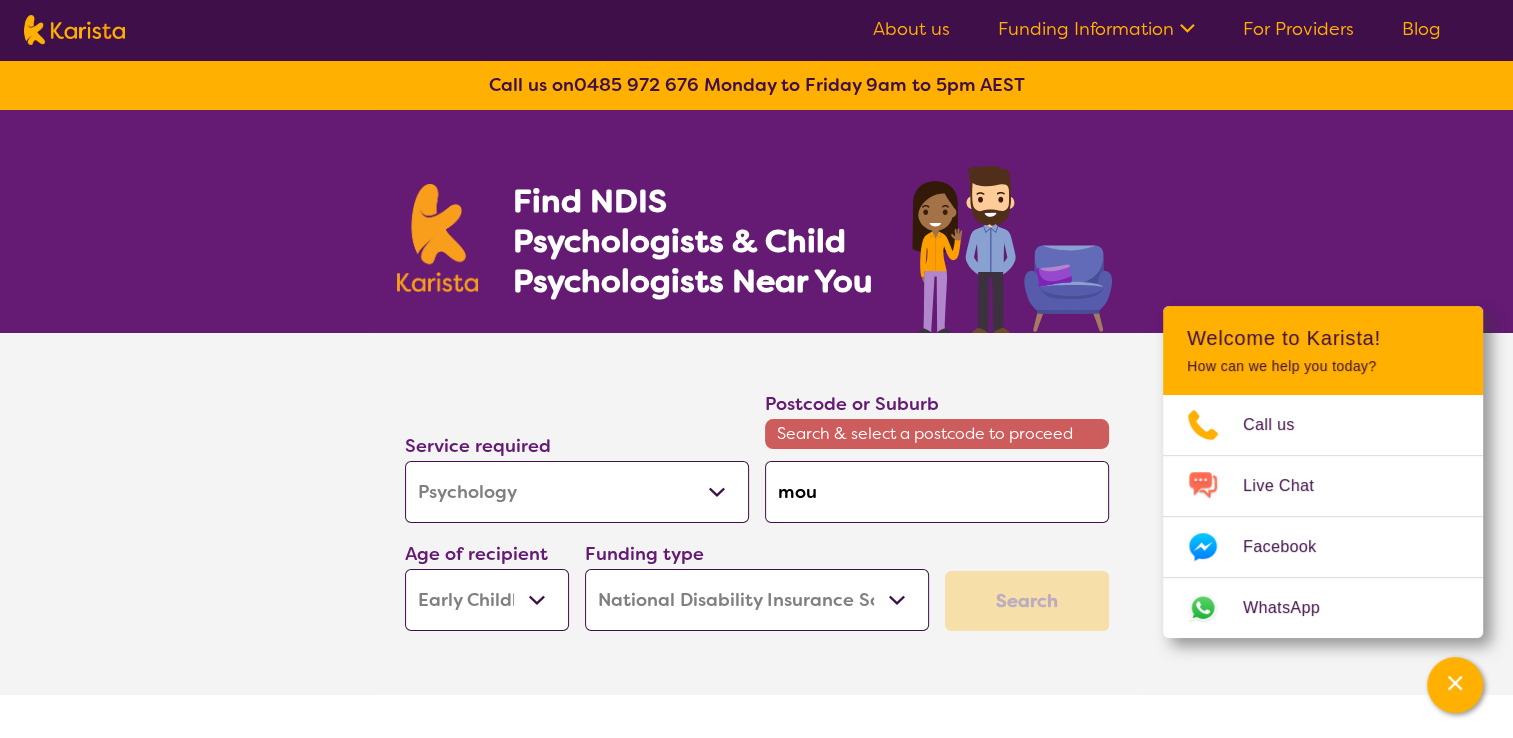type on "moun" 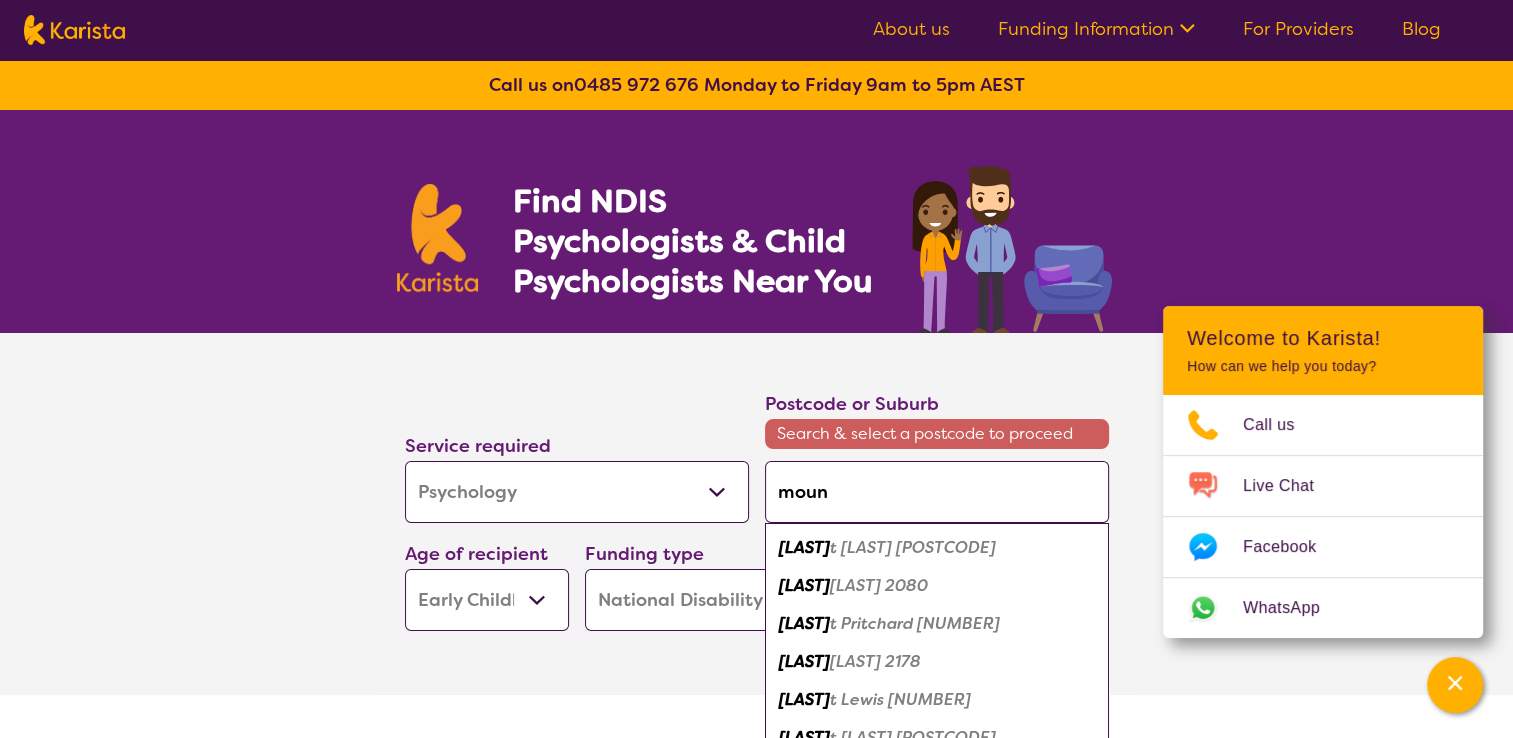 type on "mount" 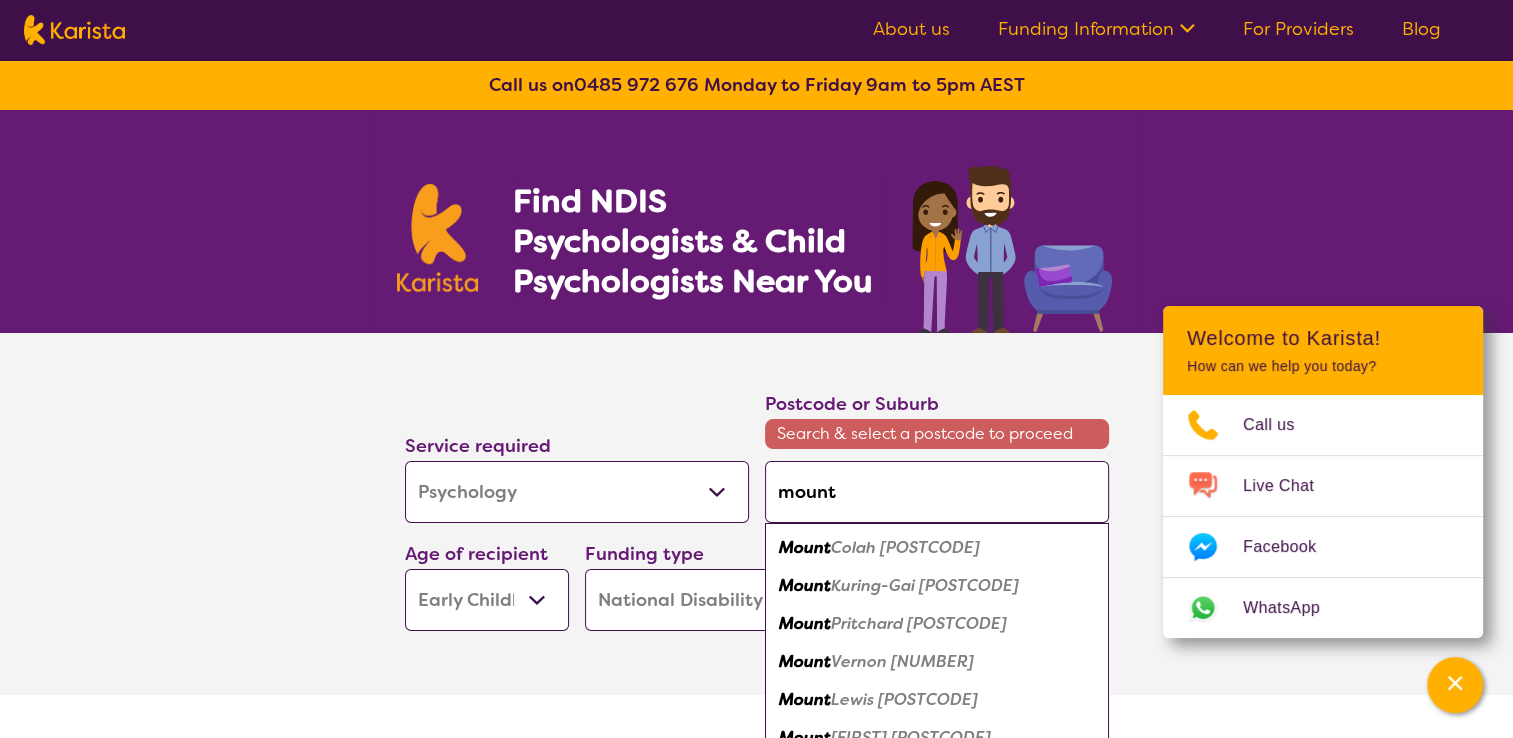 type on "mount" 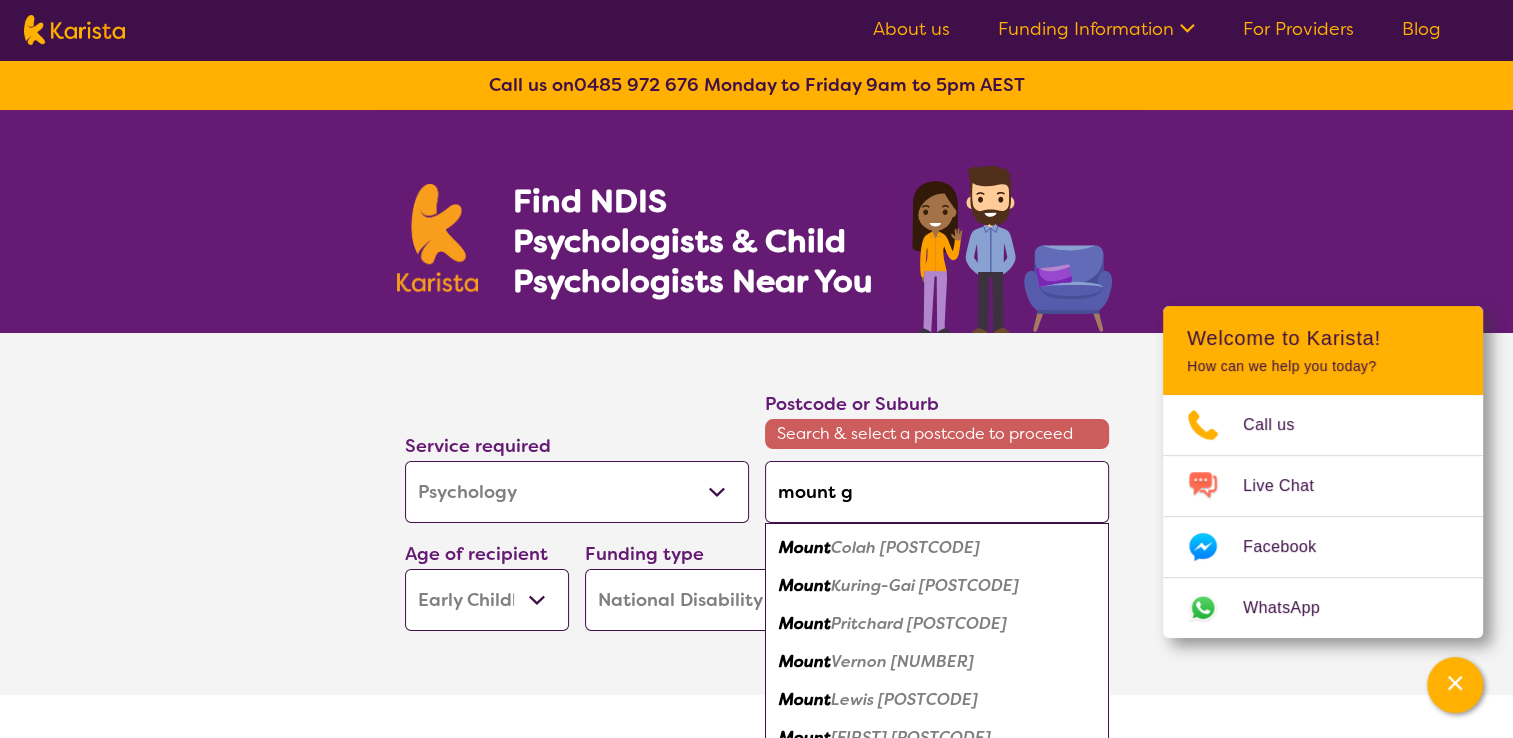 type on "mount gr" 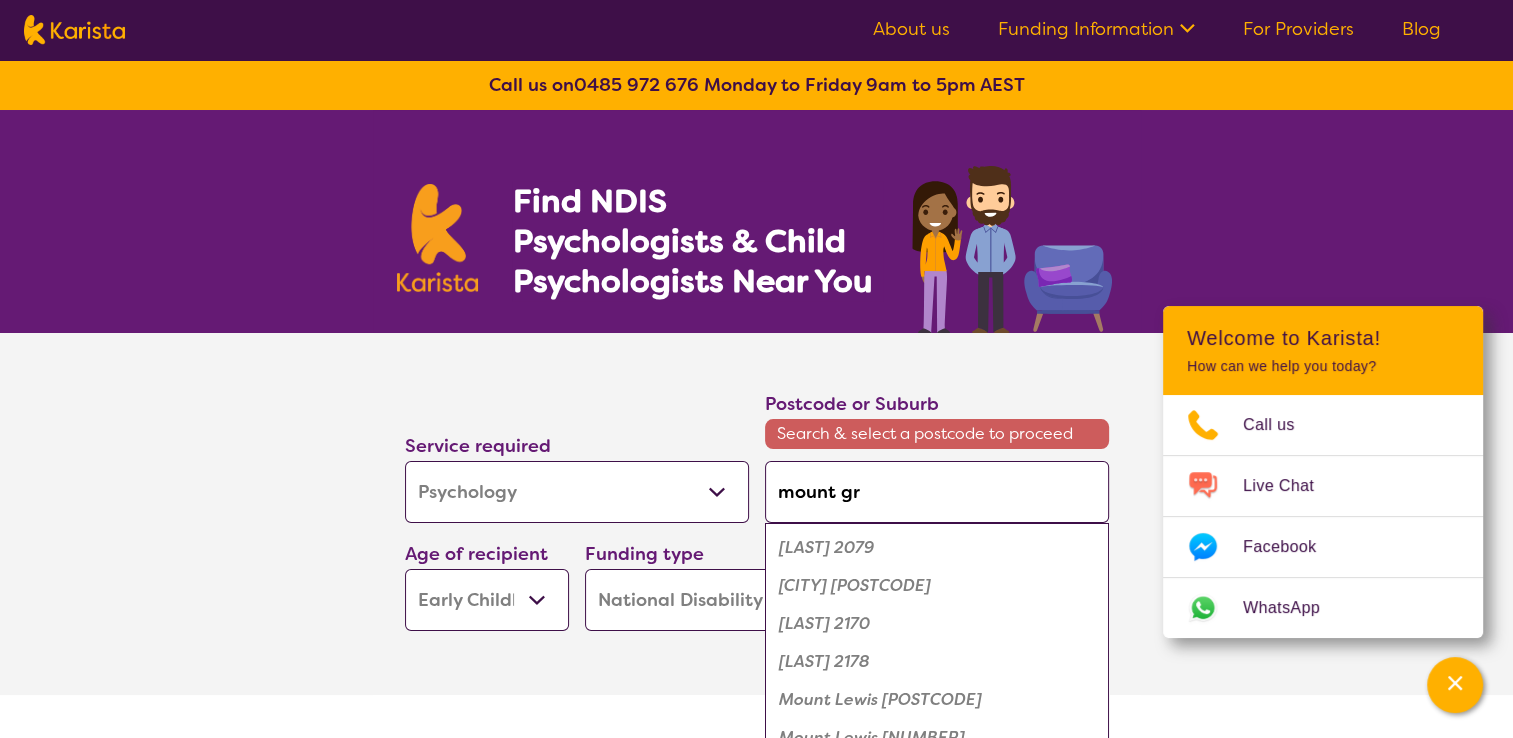 type on "mount [LAST]" 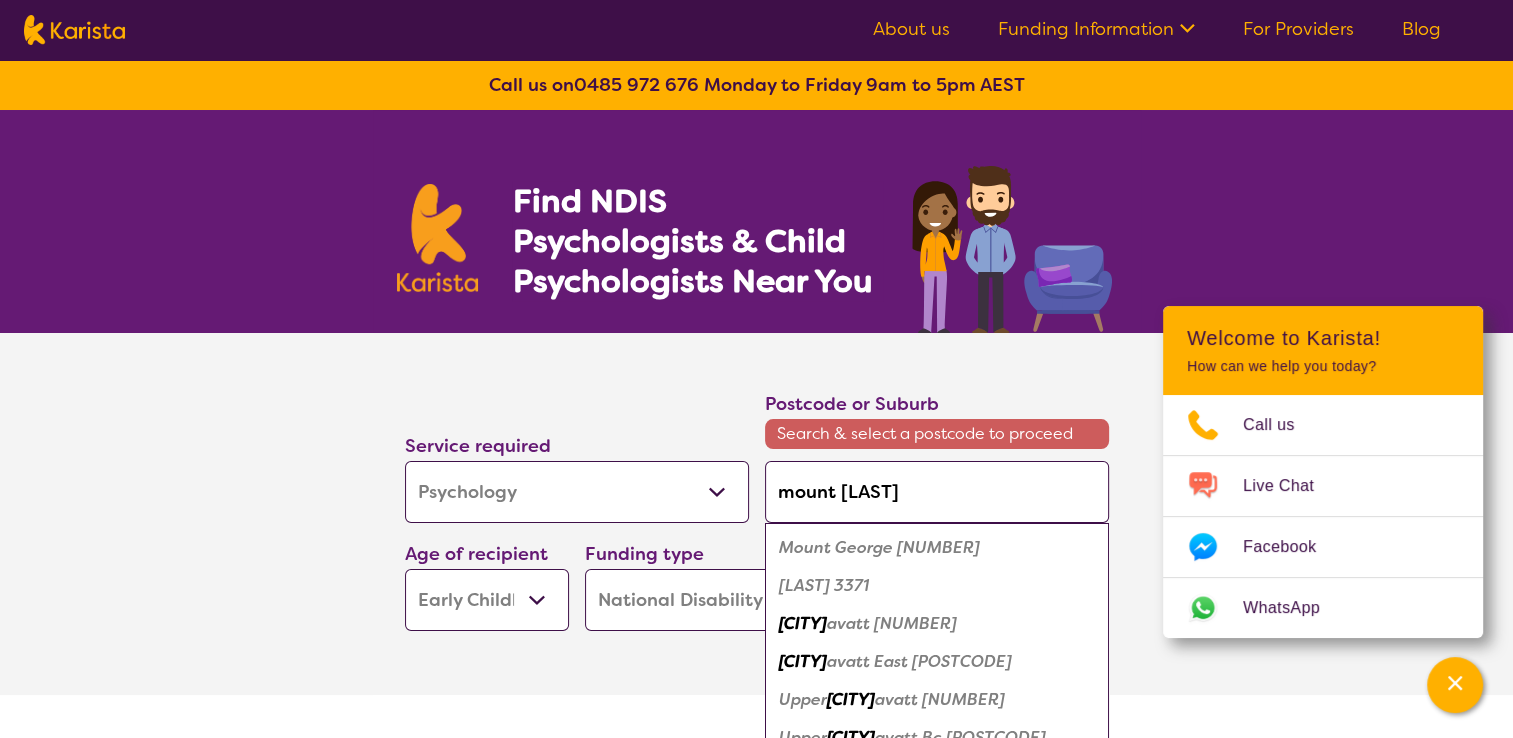 type on "mount grat" 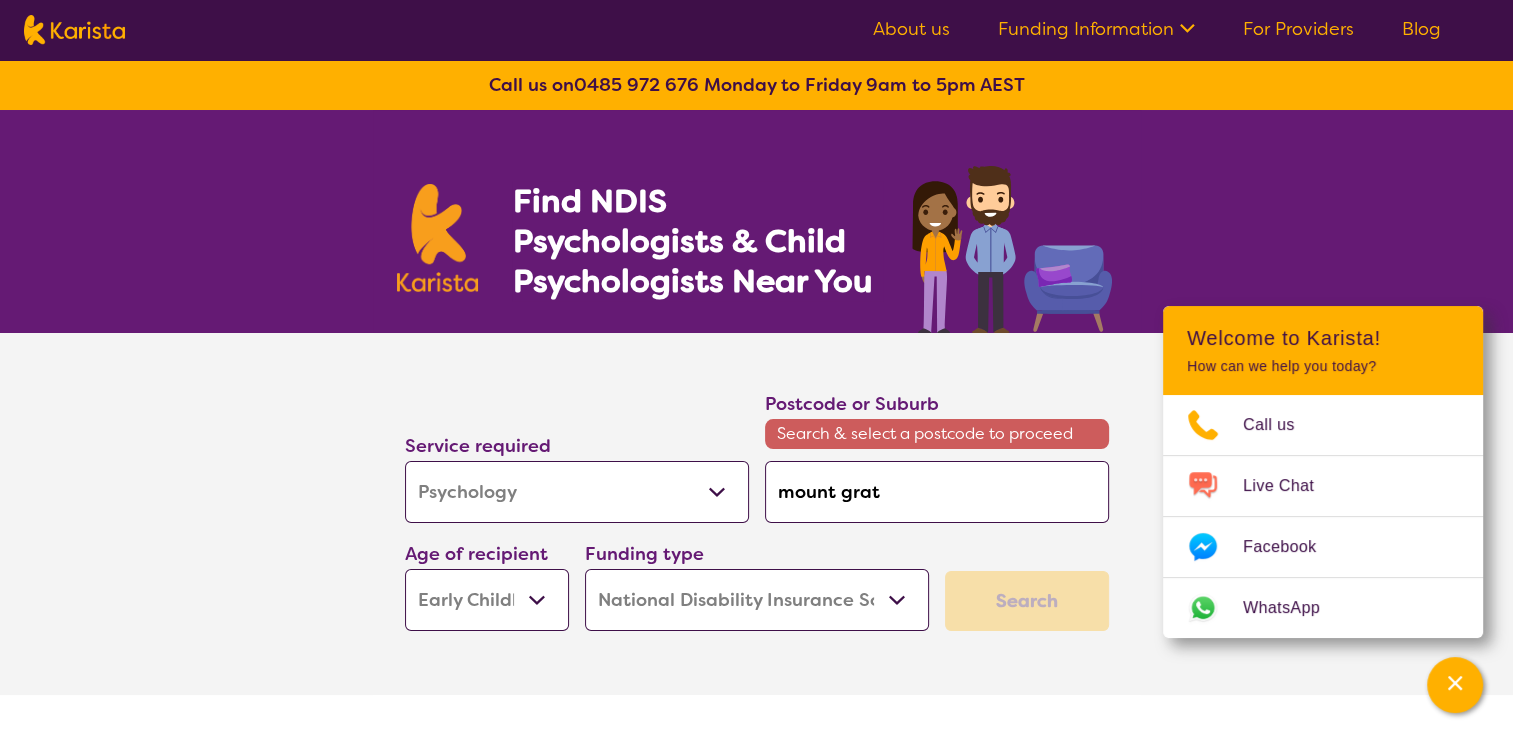 type on "mount [LAST]" 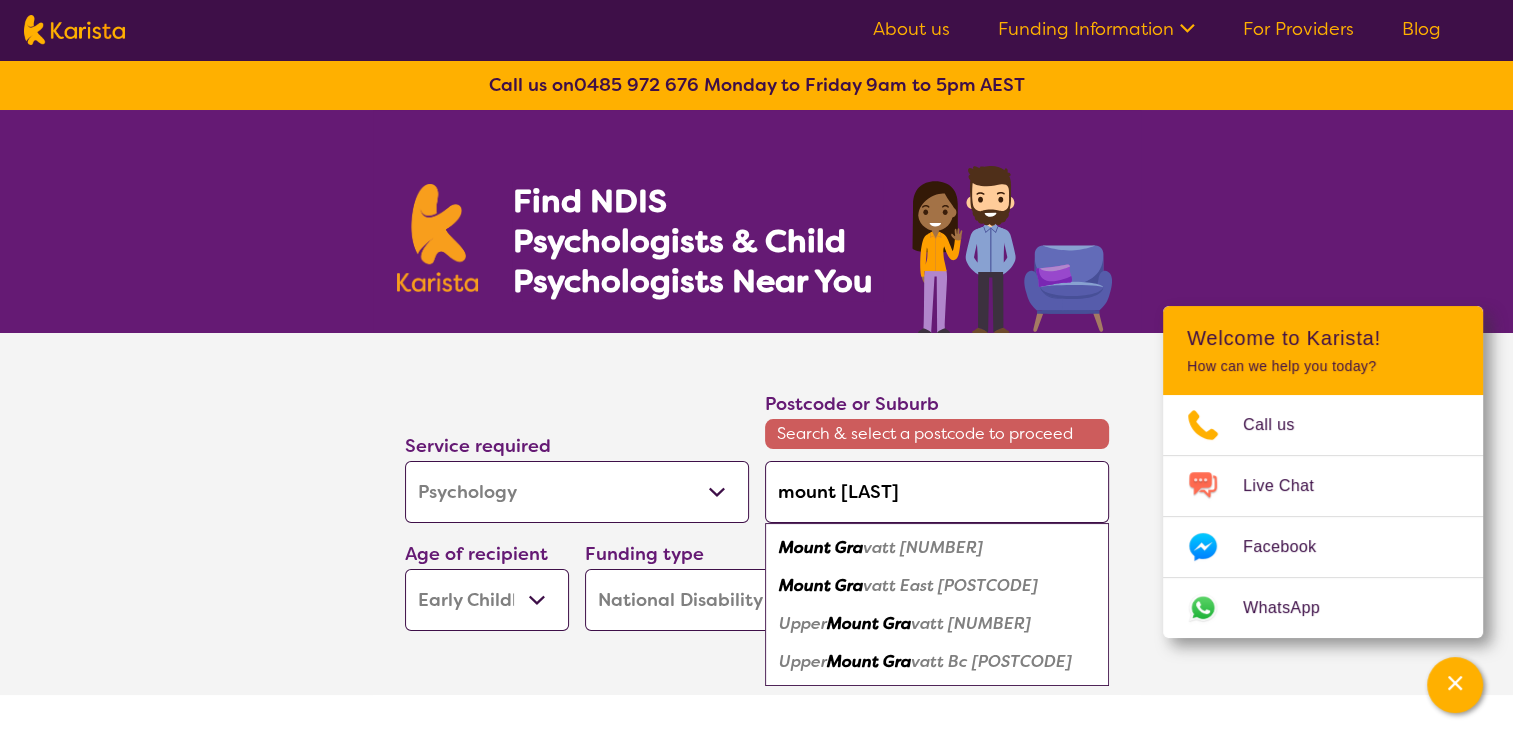 click on "vatt [NUMBER]" at bounding box center [923, 547] 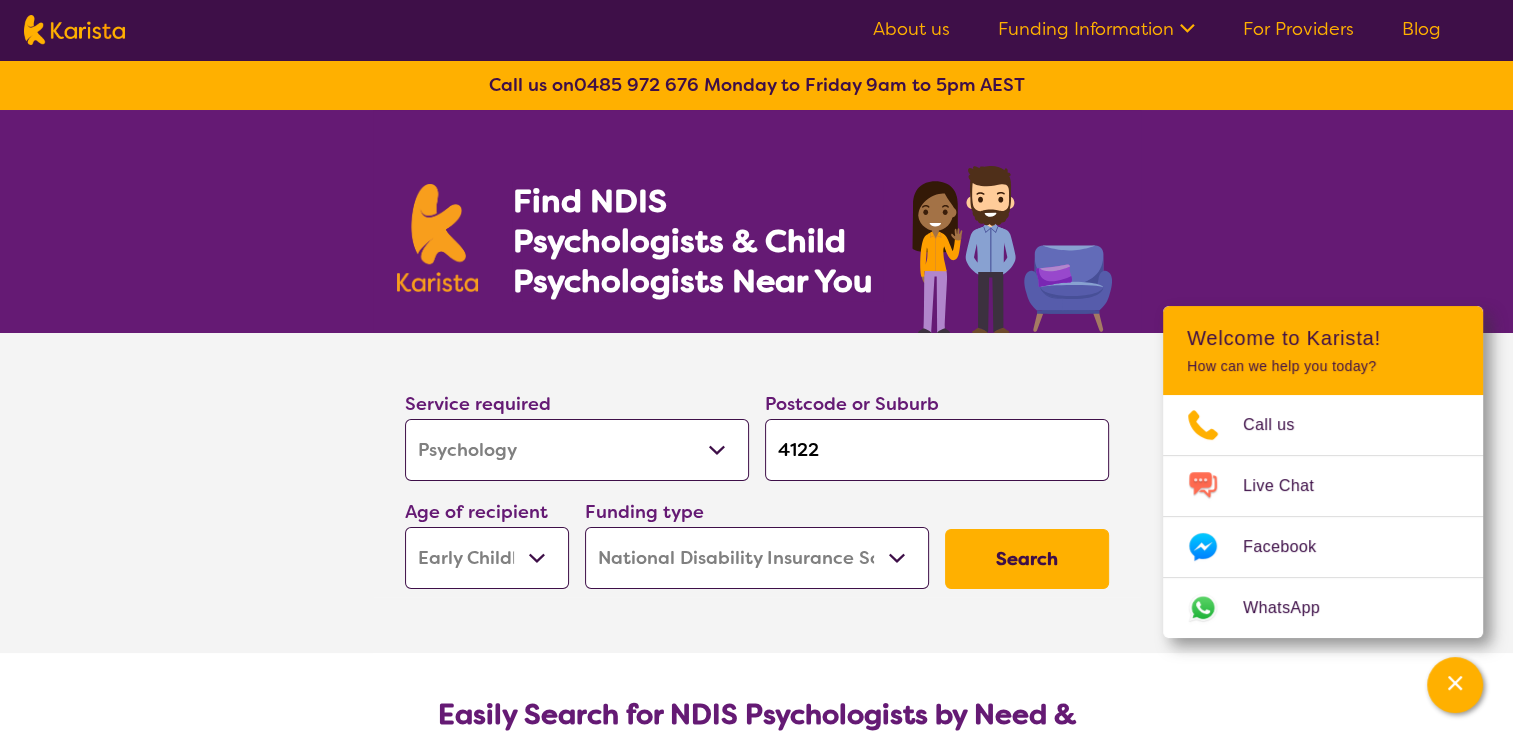 click on "Search" at bounding box center (1027, 559) 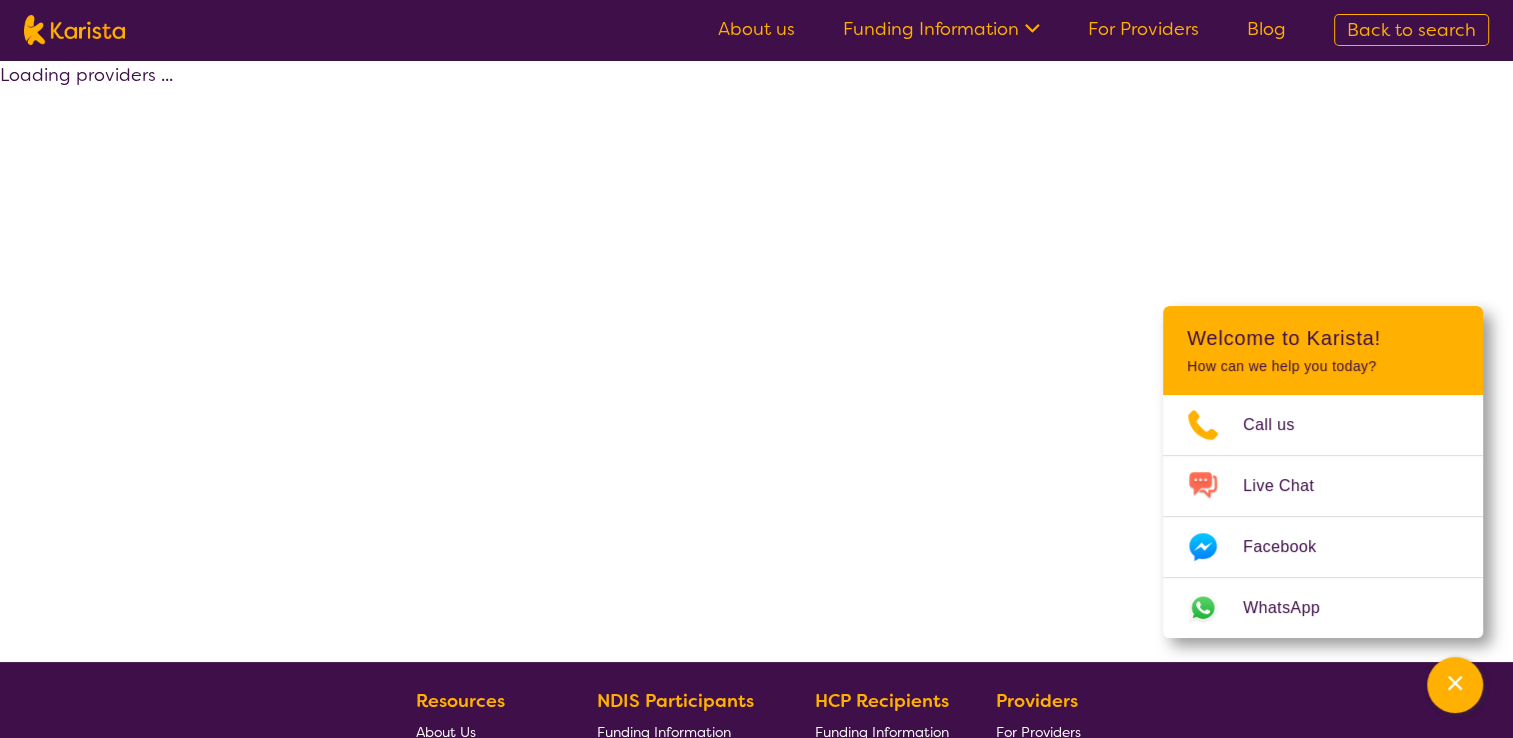 select on "by_score" 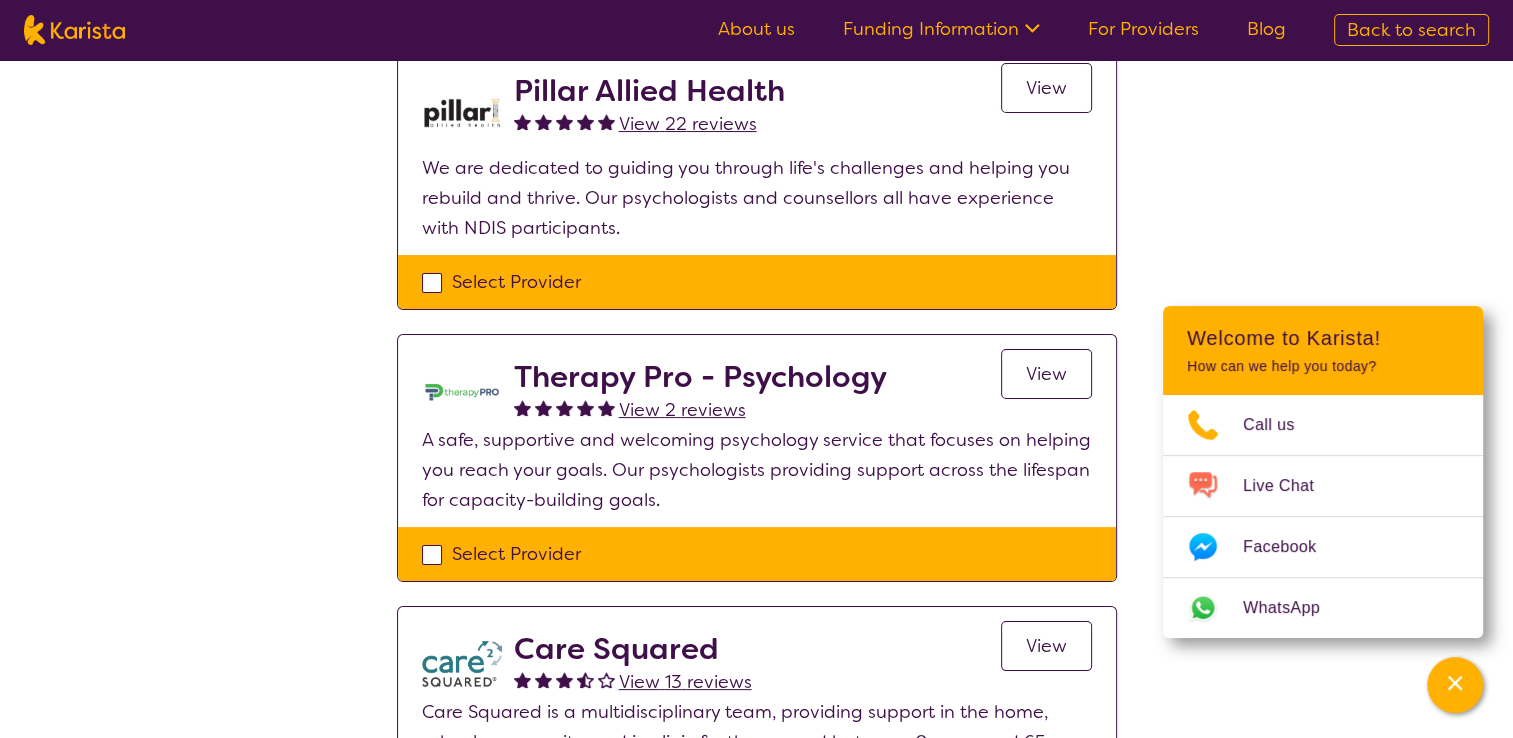 scroll, scrollTop: 0, scrollLeft: 0, axis: both 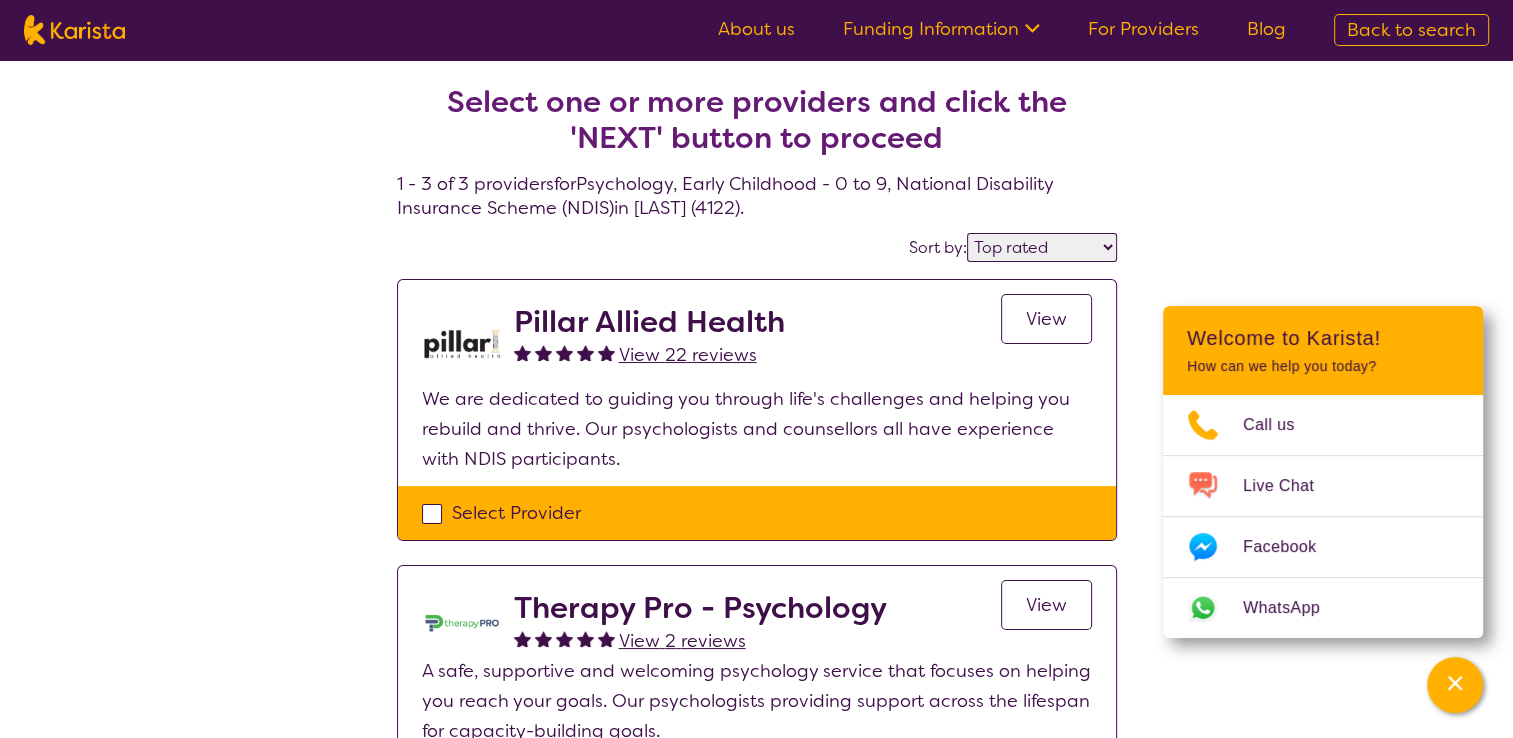 click on "View" at bounding box center [1046, 319] 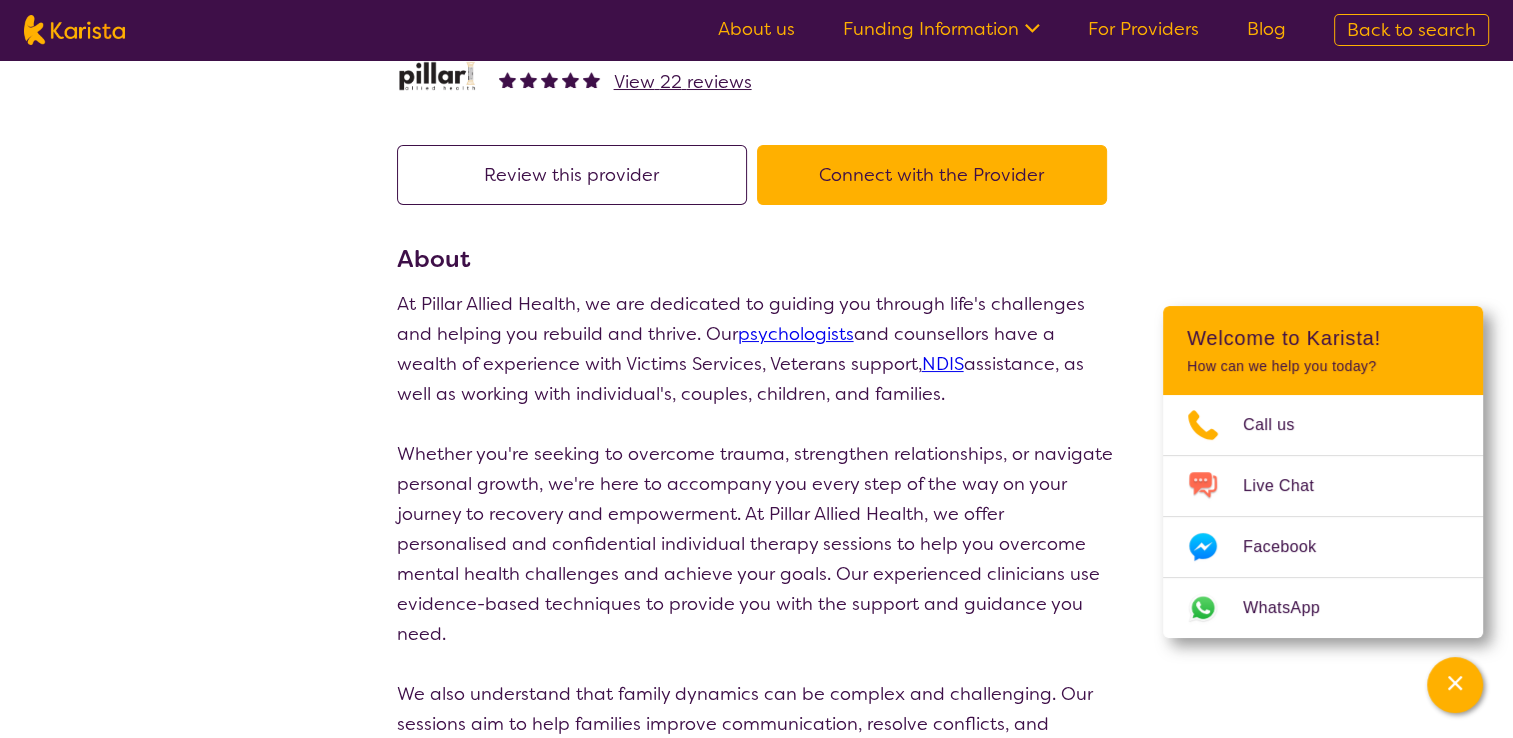 scroll, scrollTop: 0, scrollLeft: 0, axis: both 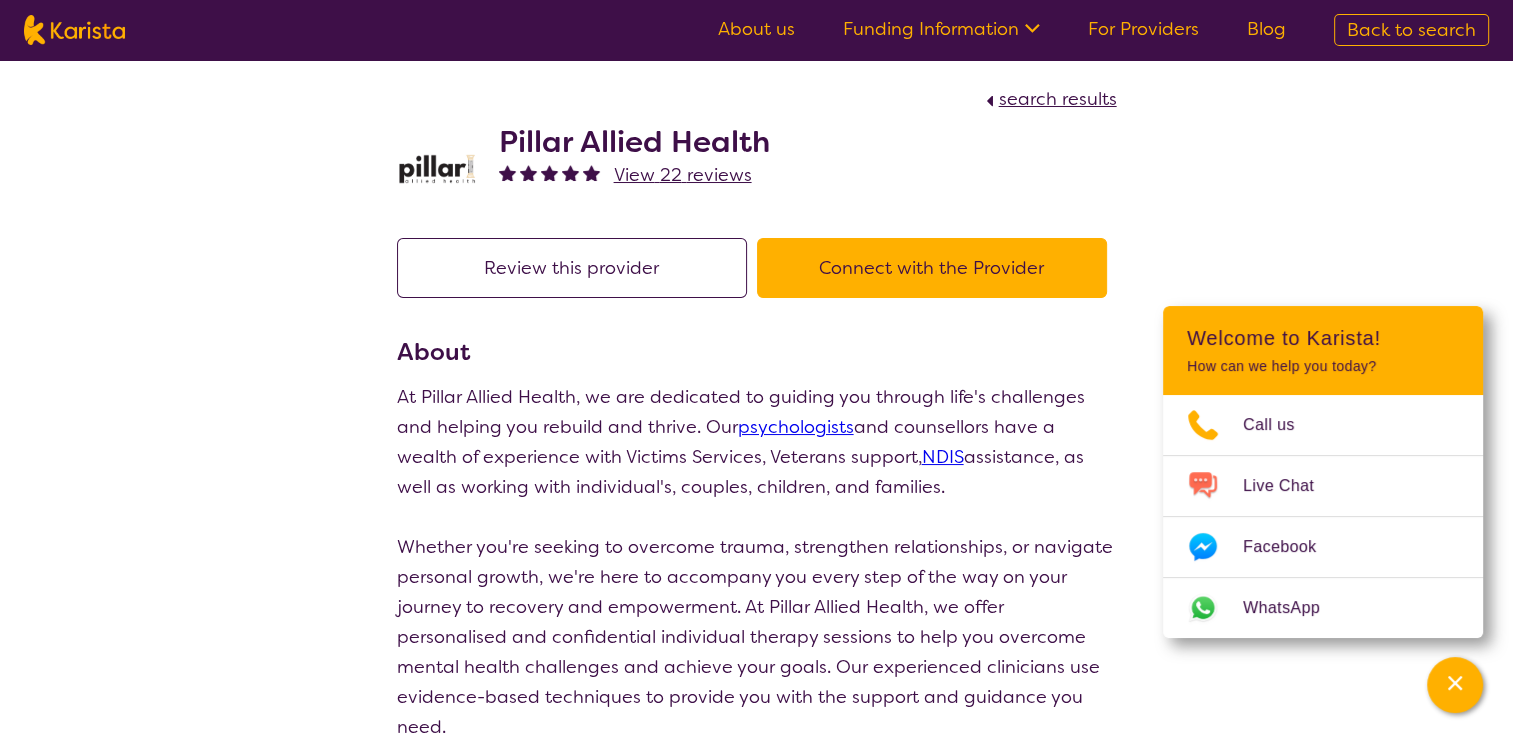 click on "Pillar Allied Health" at bounding box center (634, 142) 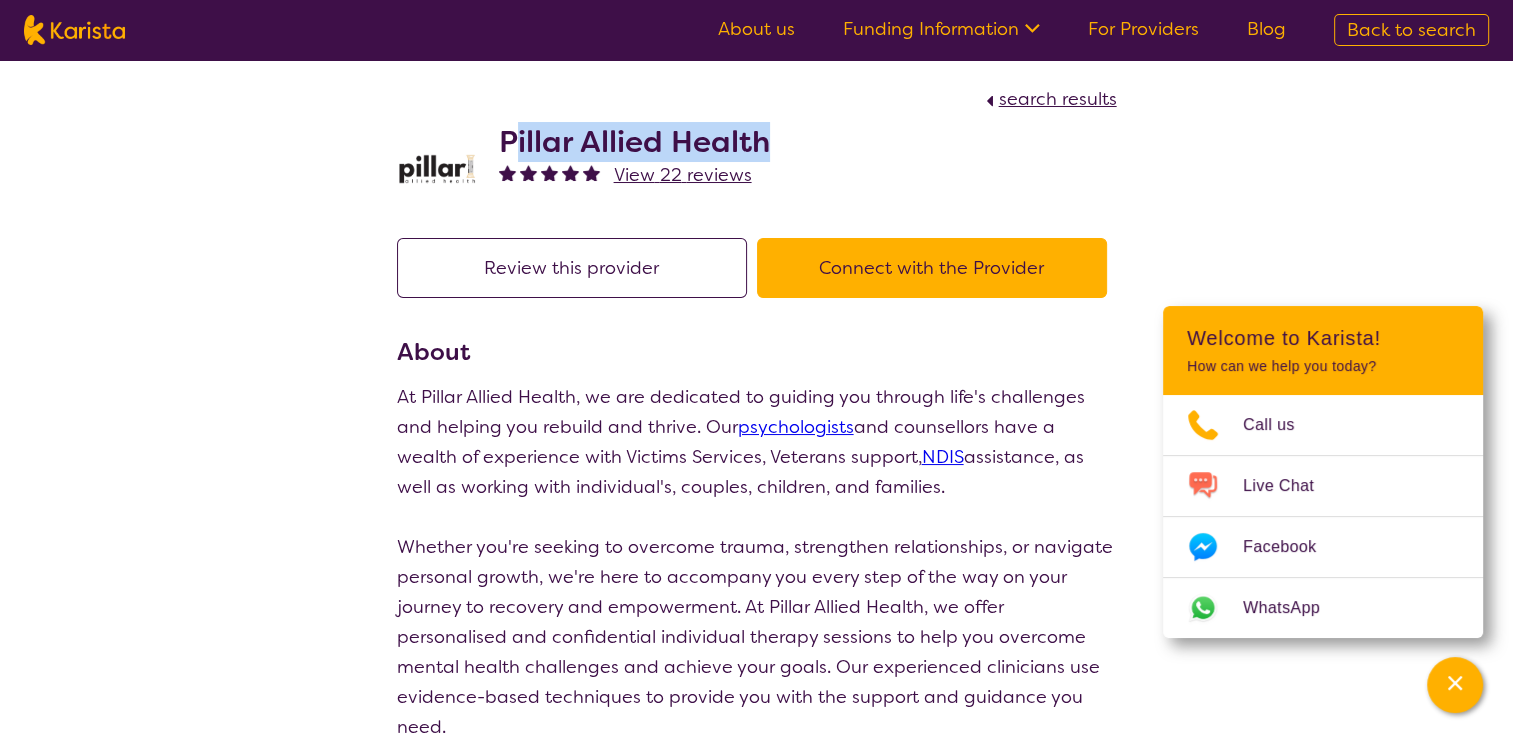 drag, startPoint x: 510, startPoint y: 134, endPoint x: 802, endPoint y: 114, distance: 292.68414 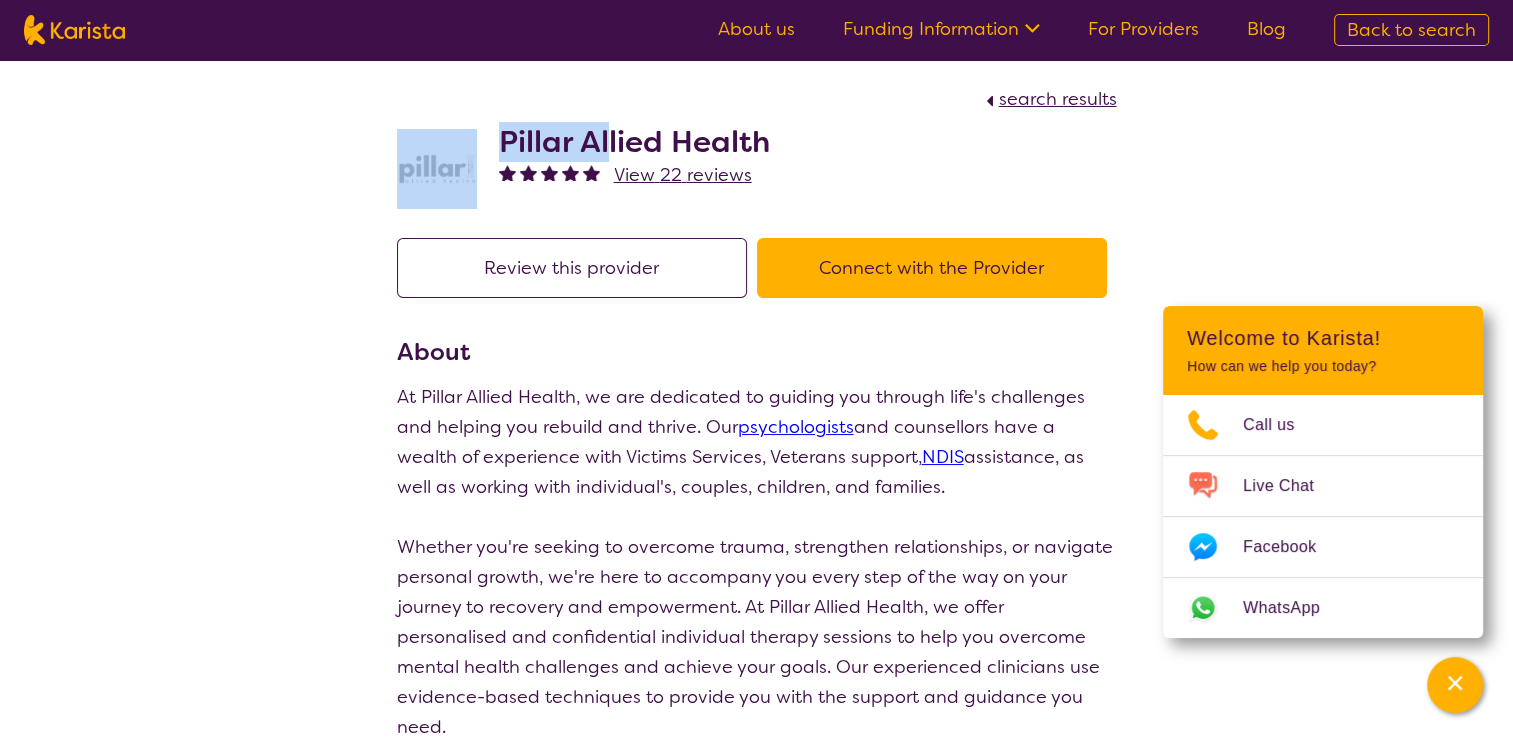 drag, startPoint x: 495, startPoint y: 138, endPoint x: 605, endPoint y: 140, distance: 110.01818 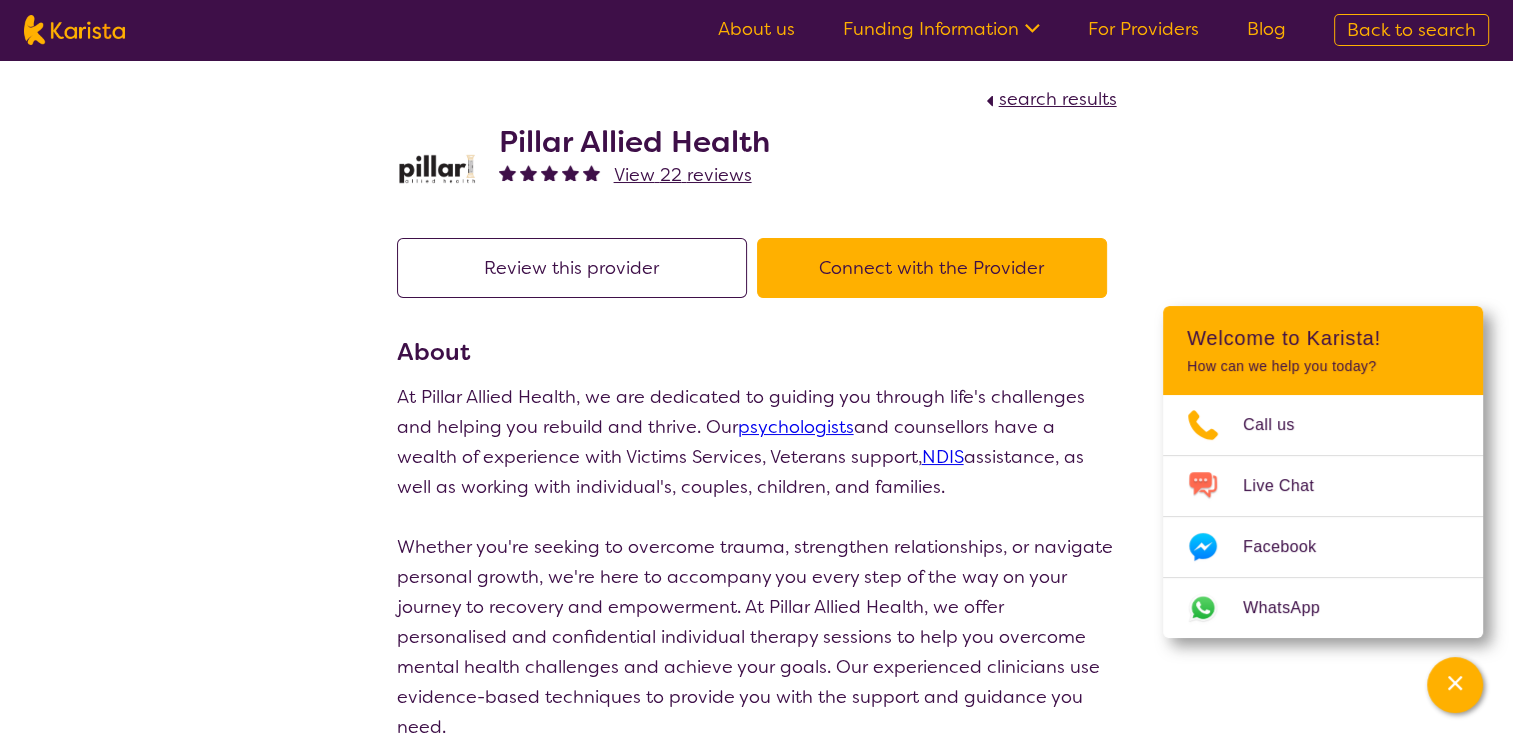 click on "Pillar Allied Health" at bounding box center (634, 142) 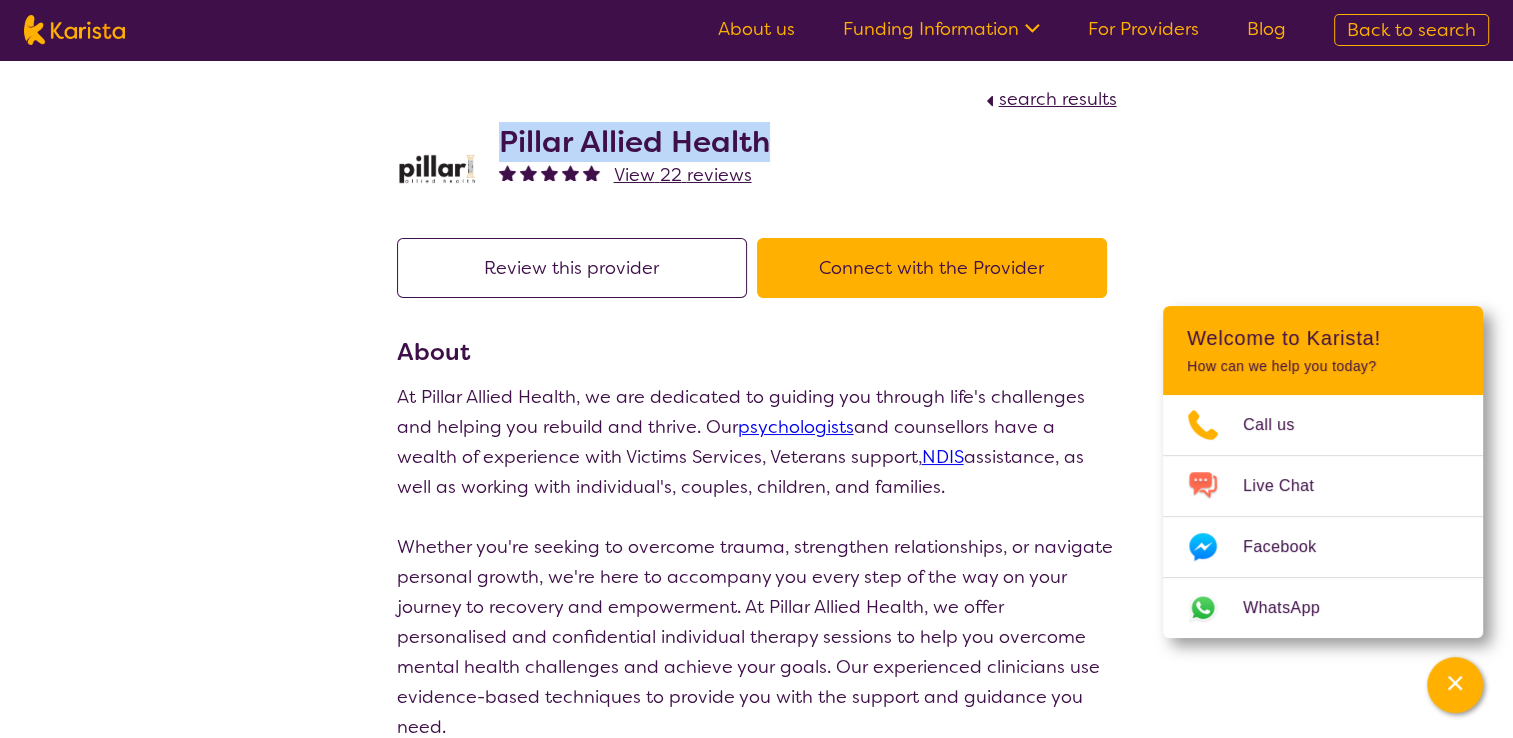 drag, startPoint x: 499, startPoint y: 135, endPoint x: 784, endPoint y: 132, distance: 285.01578 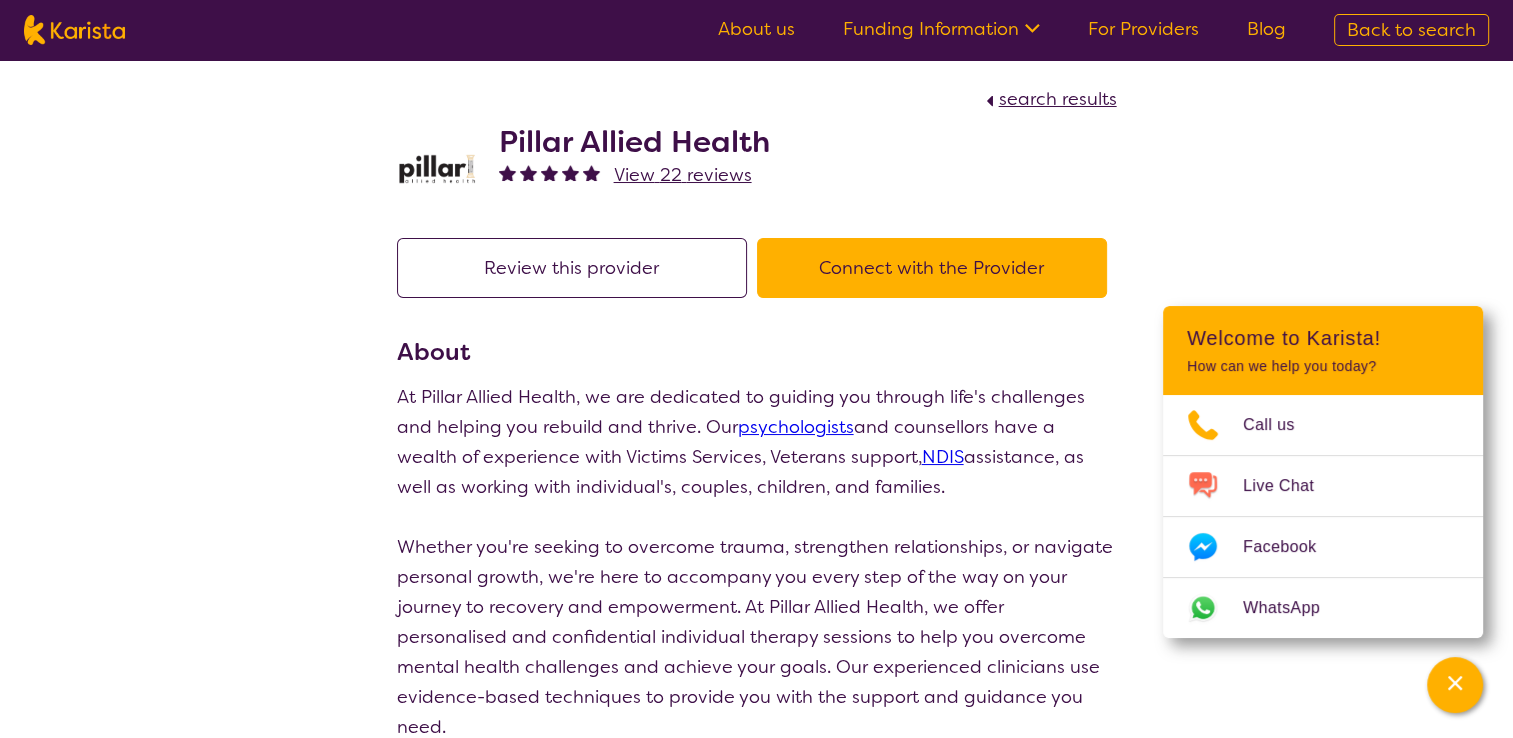 click on "reviews" at bounding box center [757, 164] 